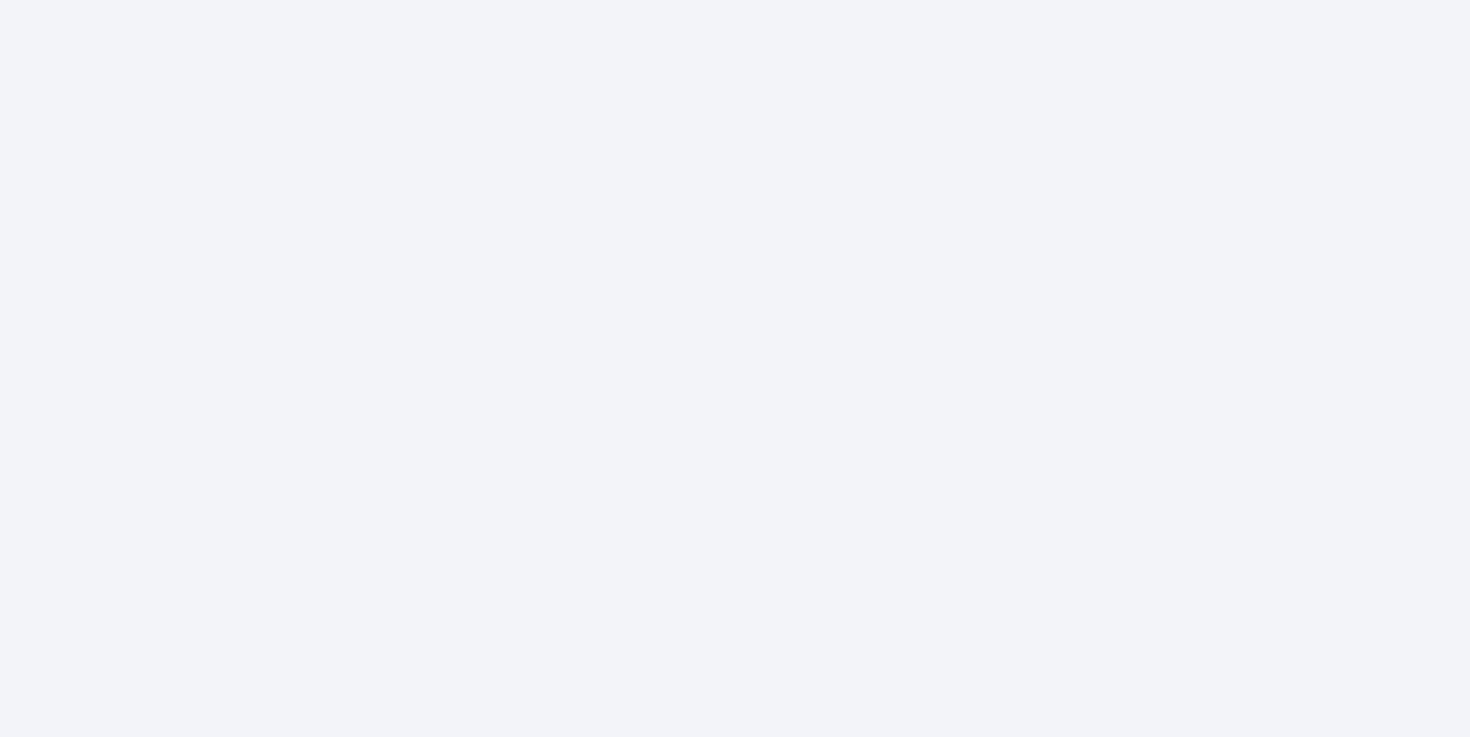 scroll, scrollTop: 0, scrollLeft: 0, axis: both 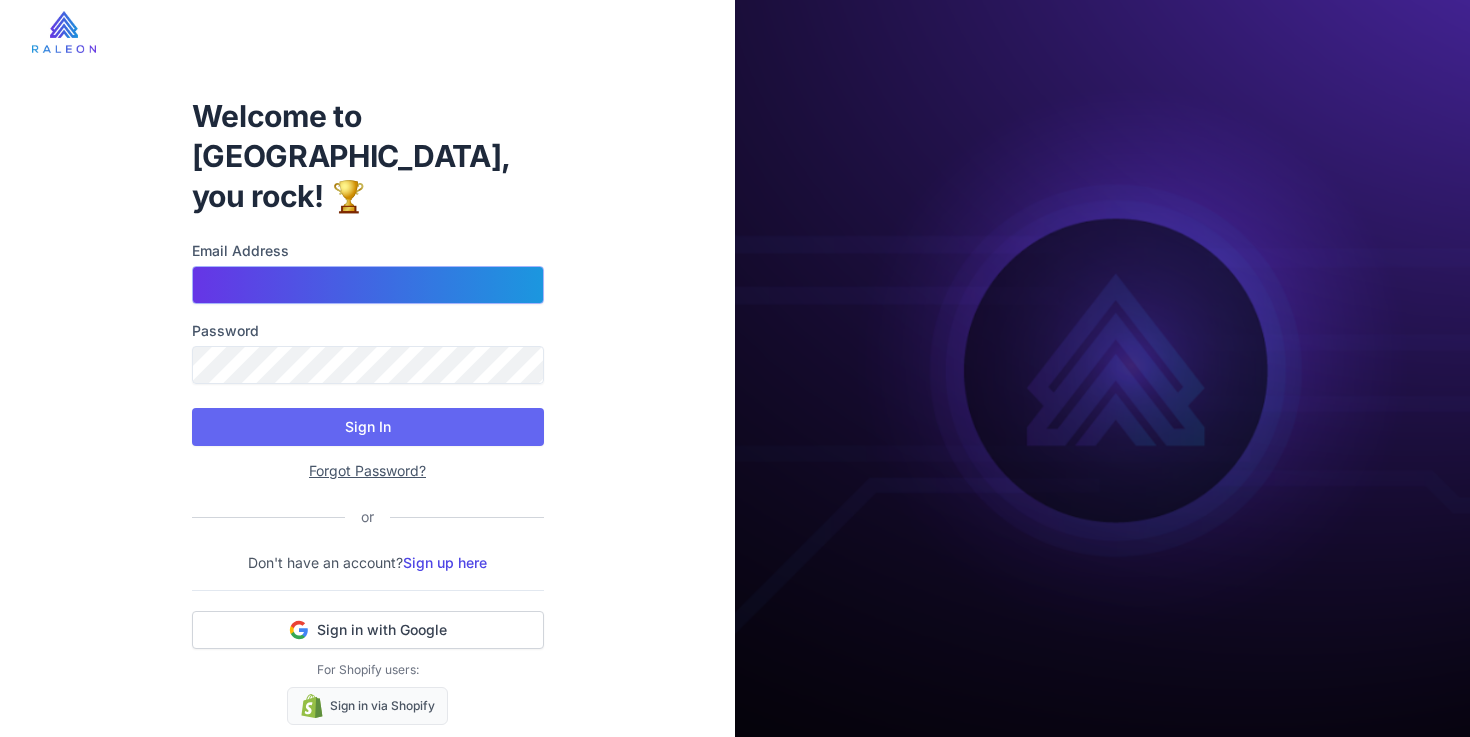 click on "Email Address" at bounding box center [368, 285] 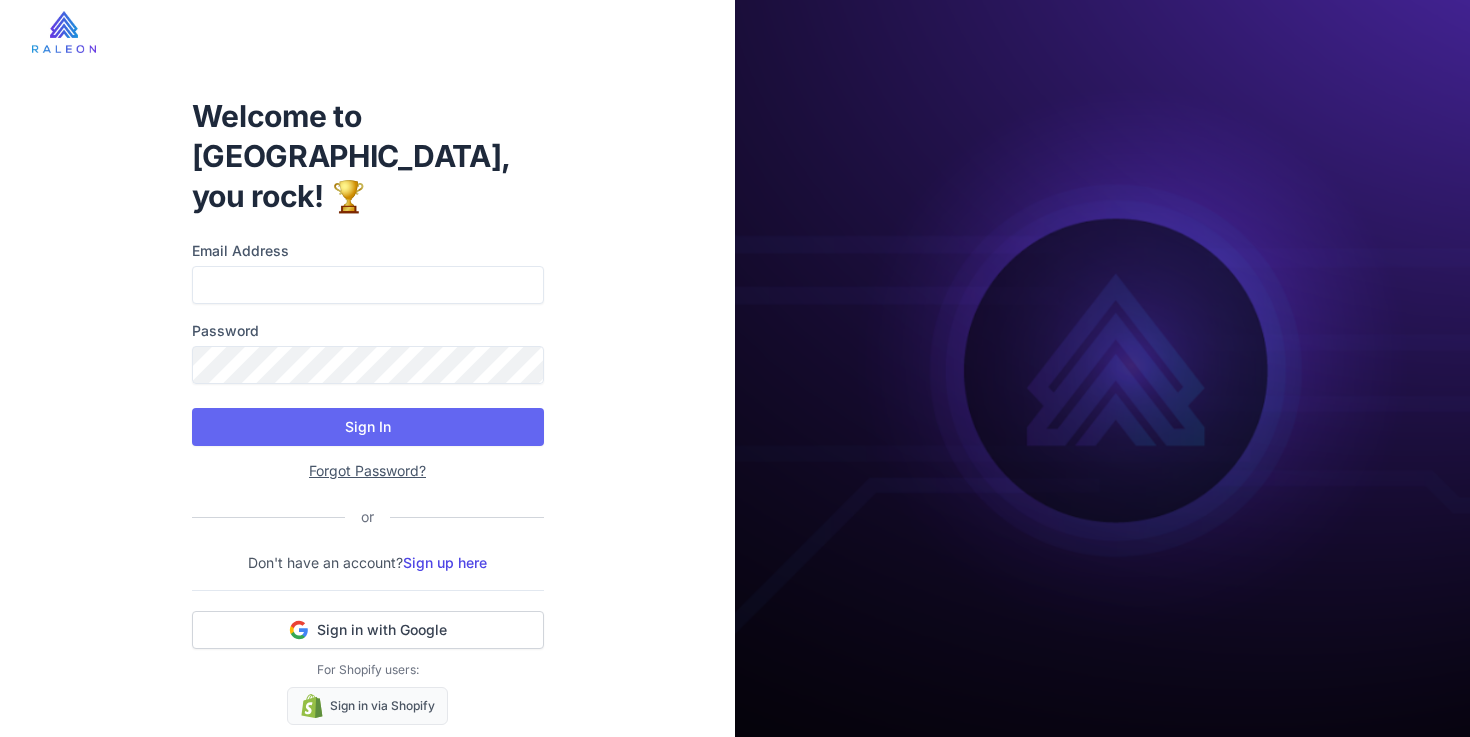 click on "Welcome to Raleon, you rock! 🏆  Email Address Password  Sign In   Forgot Password?  or  Don't have an account?   Sign up here  Sign in with Google For Shopify users:  Sign in via Shopify" at bounding box center (368, 410) 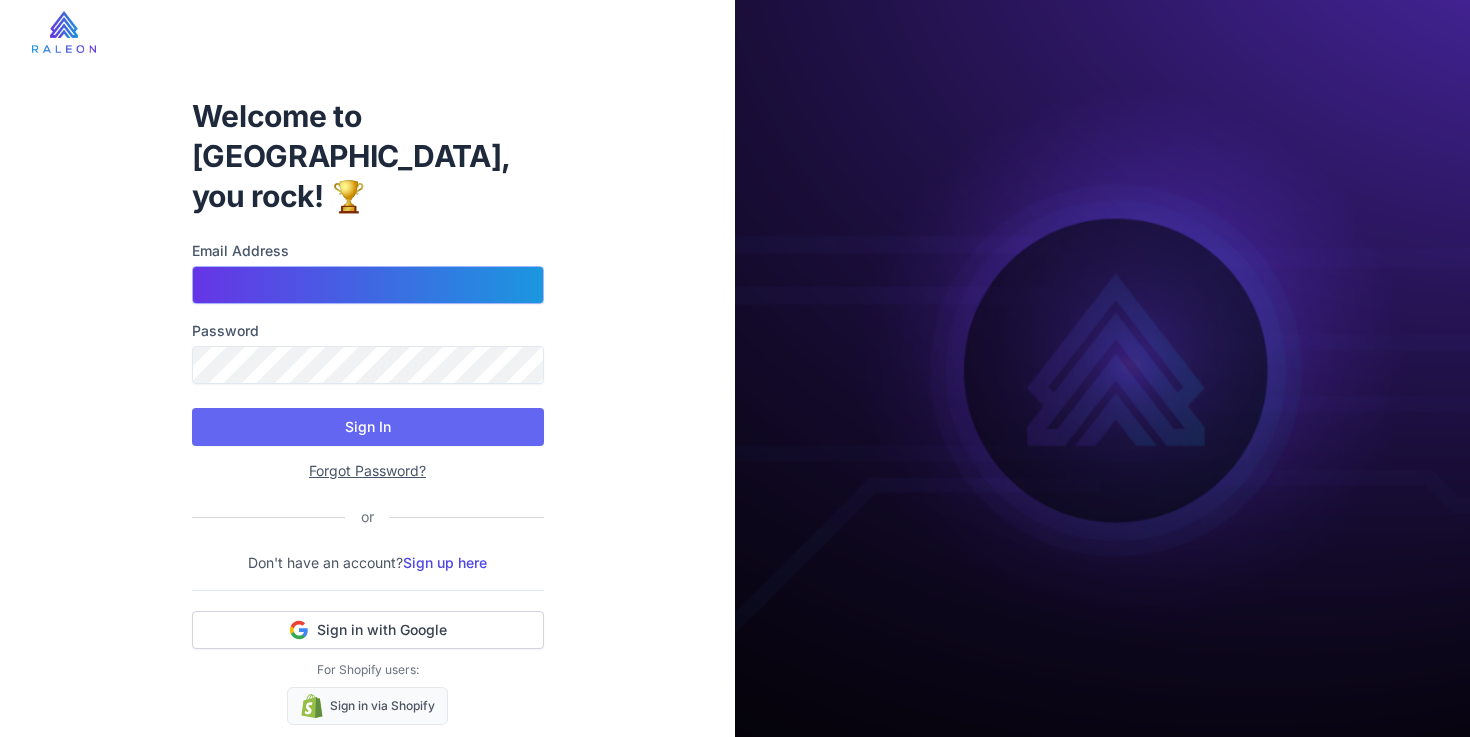 click on "Email Address" at bounding box center [368, 285] 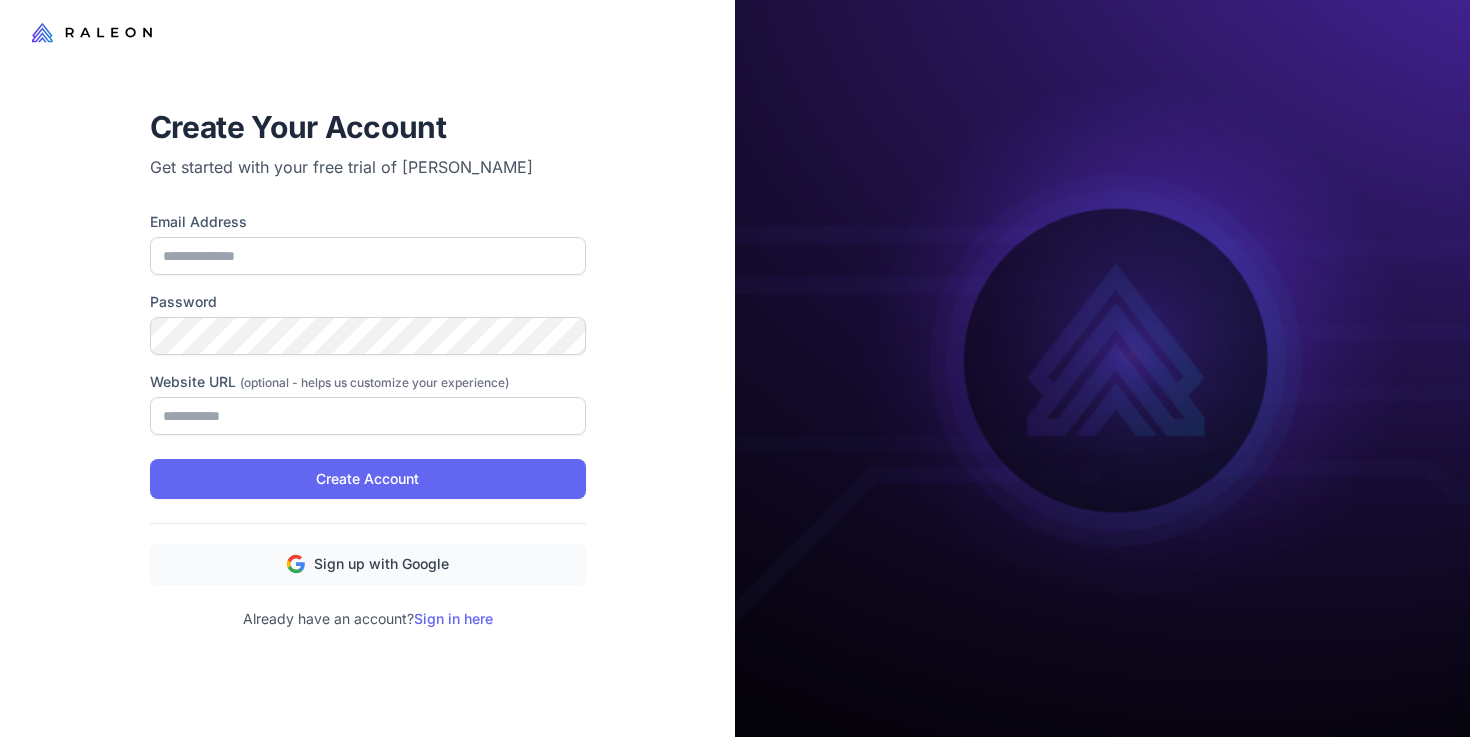 scroll, scrollTop: 0, scrollLeft: 0, axis: both 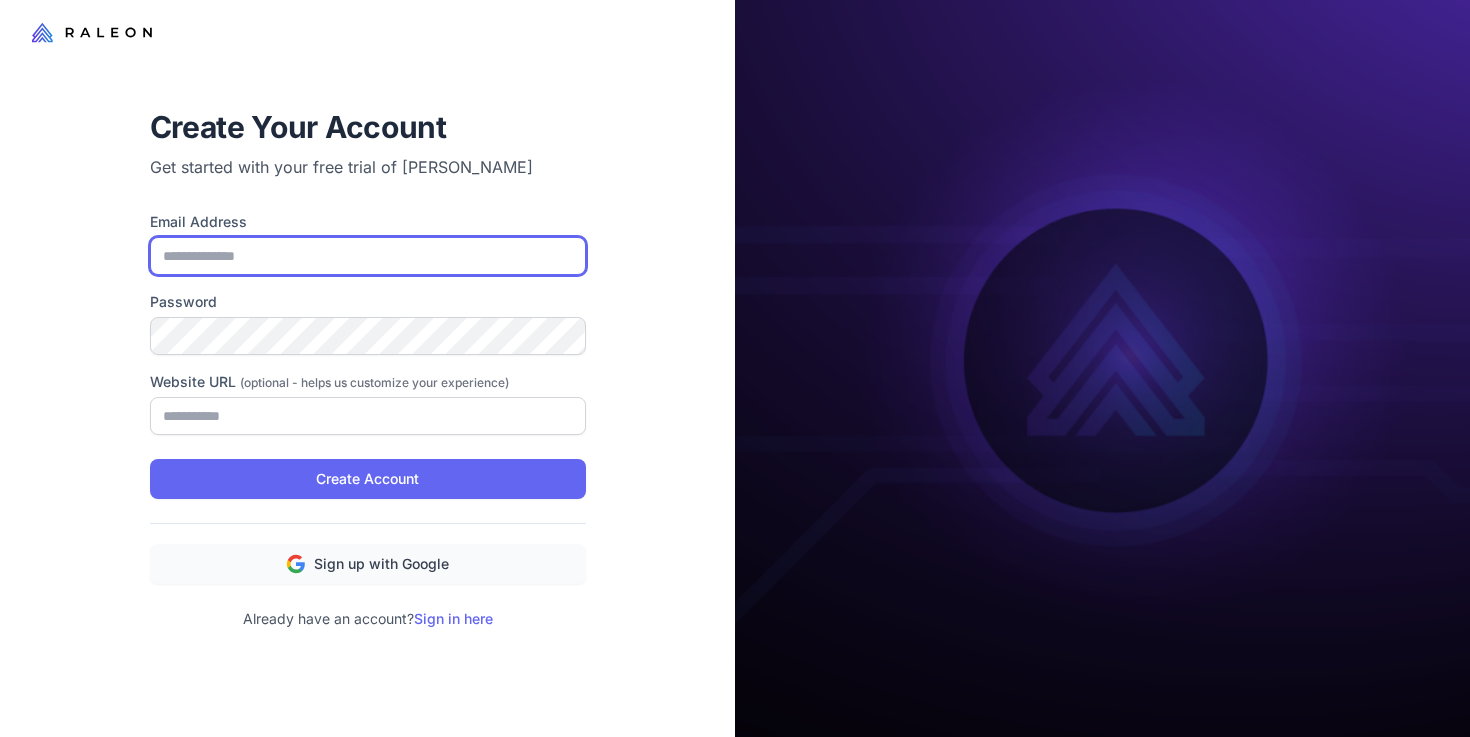 click on "Email Address" at bounding box center (368, 256) 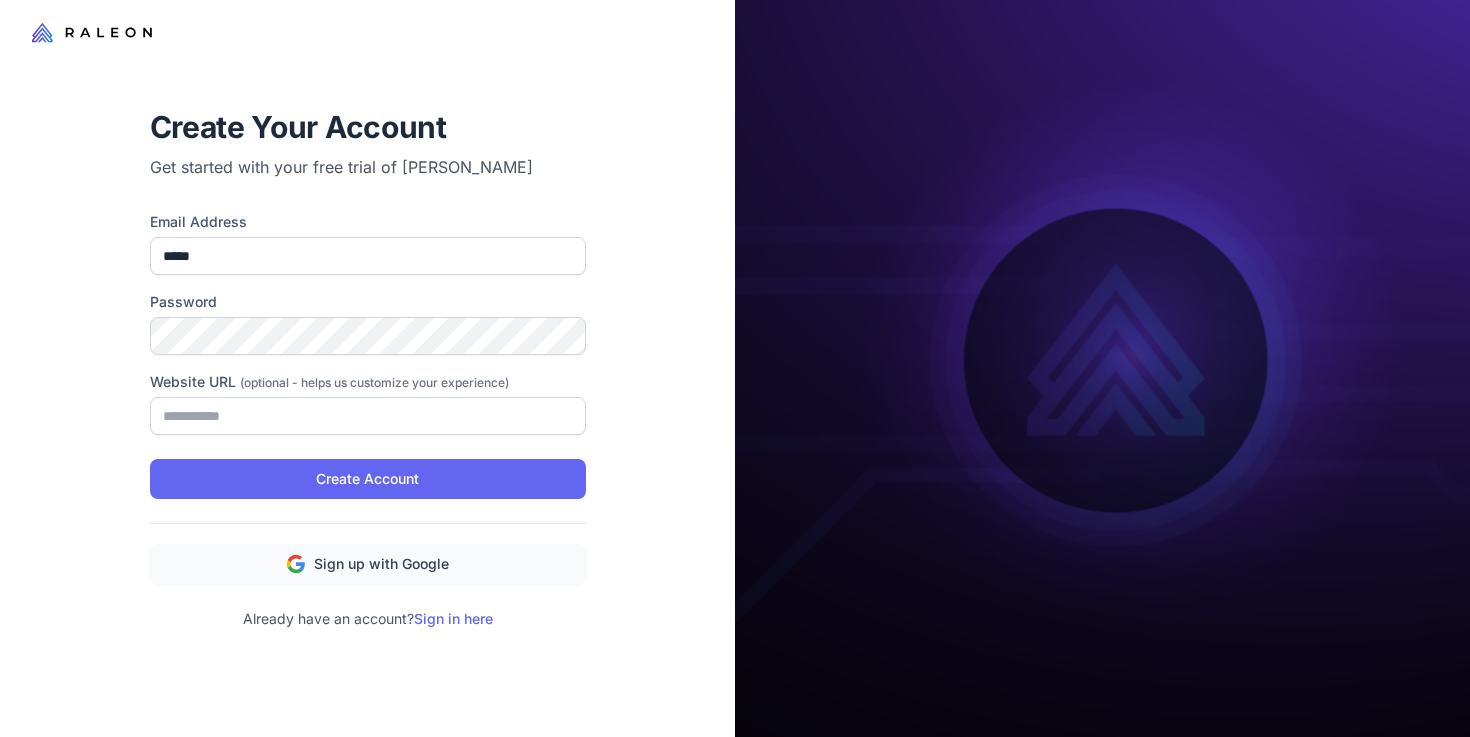 click on "Create Your Account Get started with your free trial of Raleon AI Email Address ***** Password  Website URL  (optional - helps us customize your experience) Create Account Sign up with Google  Already have an account?   Sign in here" at bounding box center (368, 368) 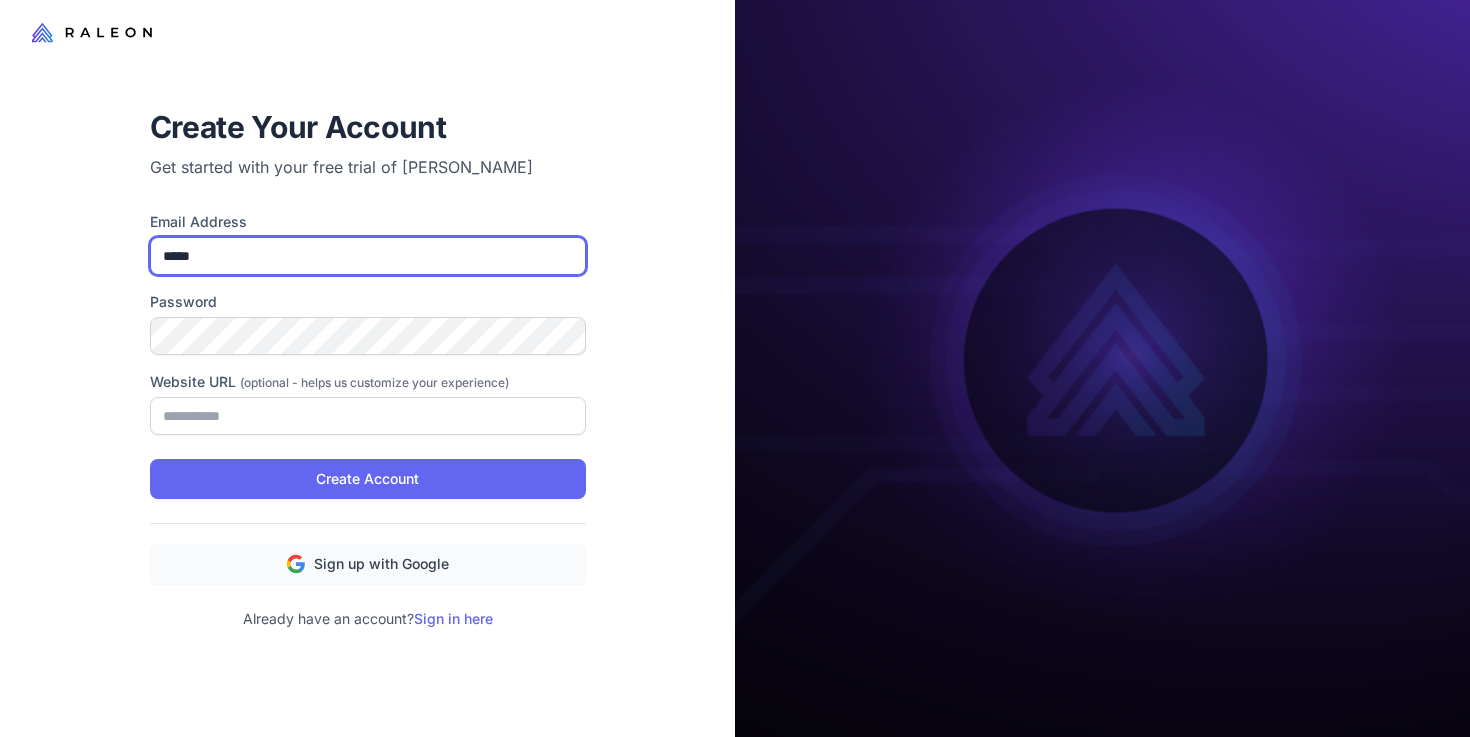 drag, startPoint x: 213, startPoint y: 254, endPoint x: 130, endPoint y: 249, distance: 83.15047 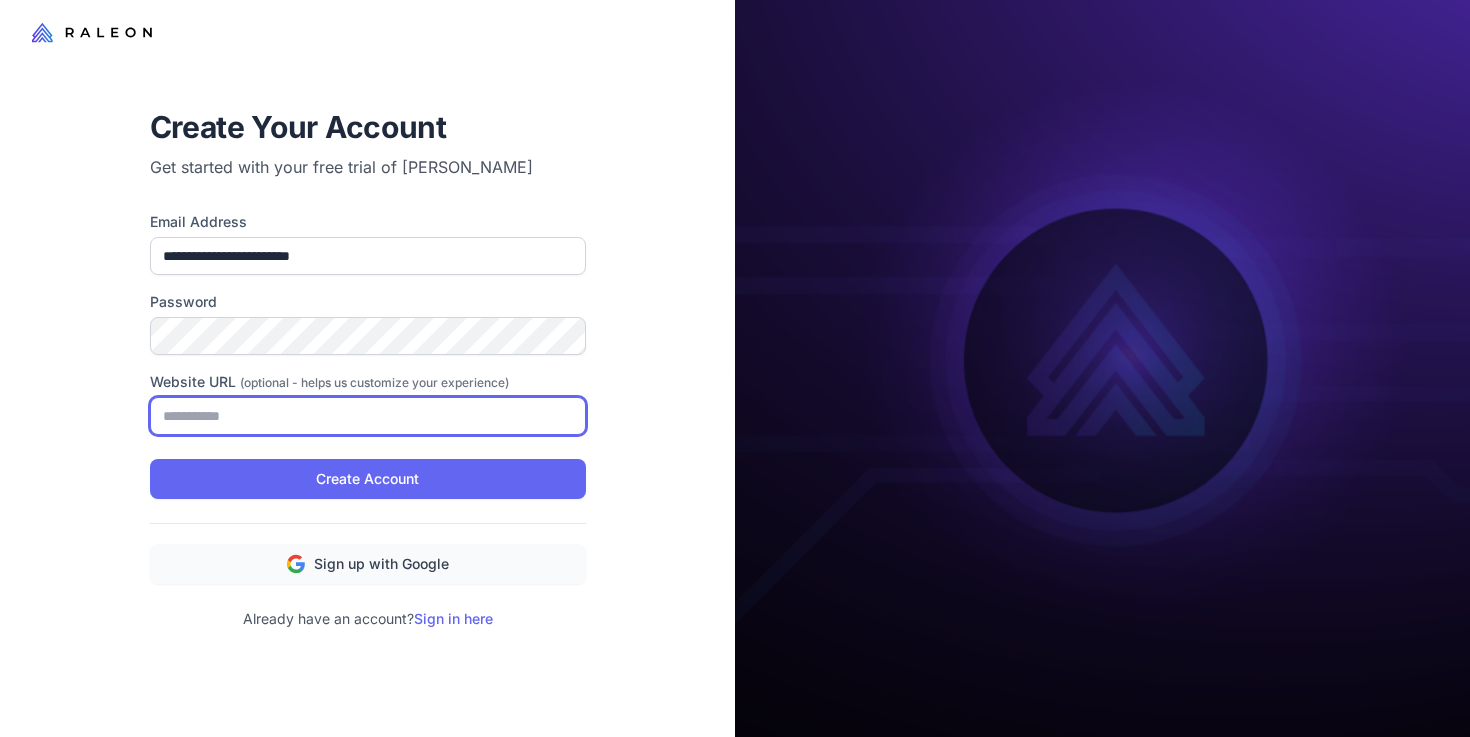 click on "Website URL  (optional - helps us customize your experience)" at bounding box center (368, 416) 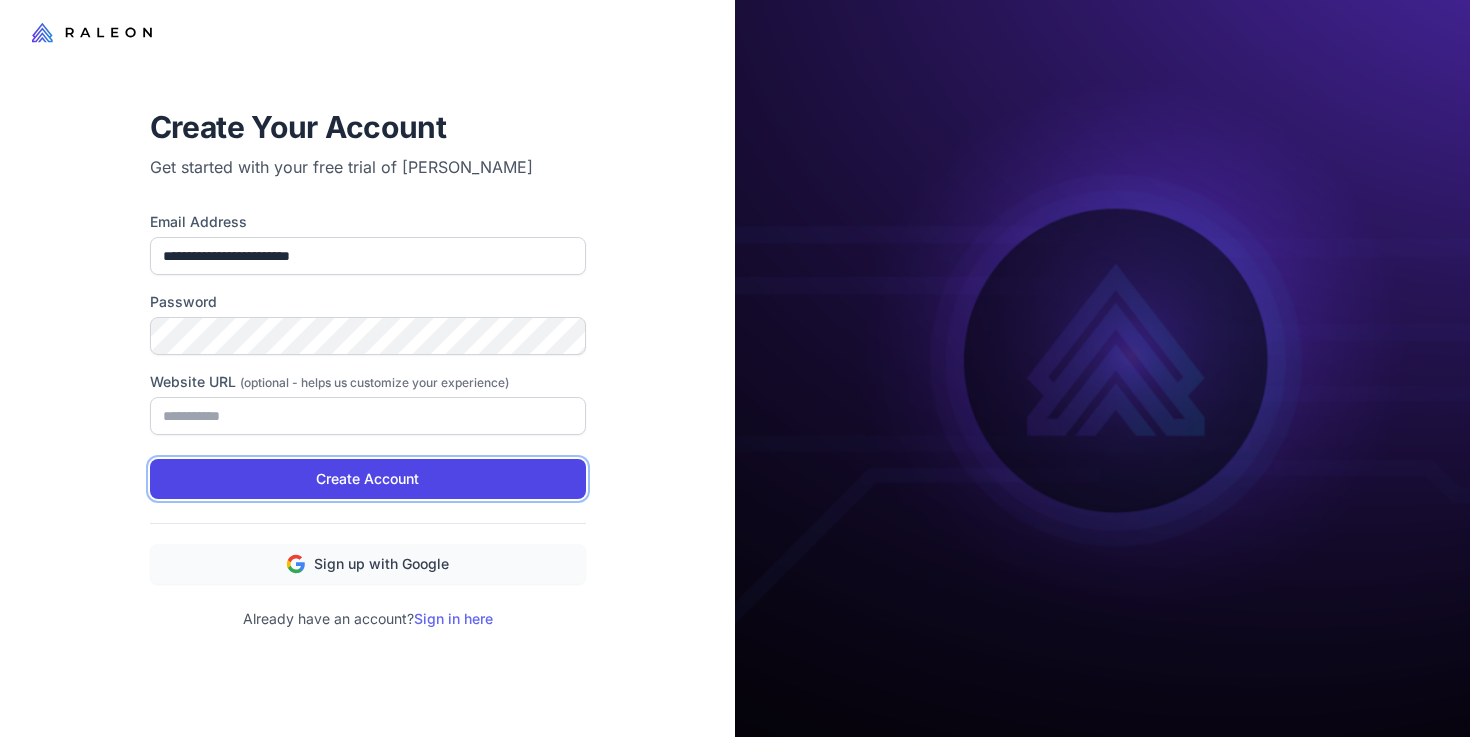 click on "Create Account" at bounding box center [367, 479] 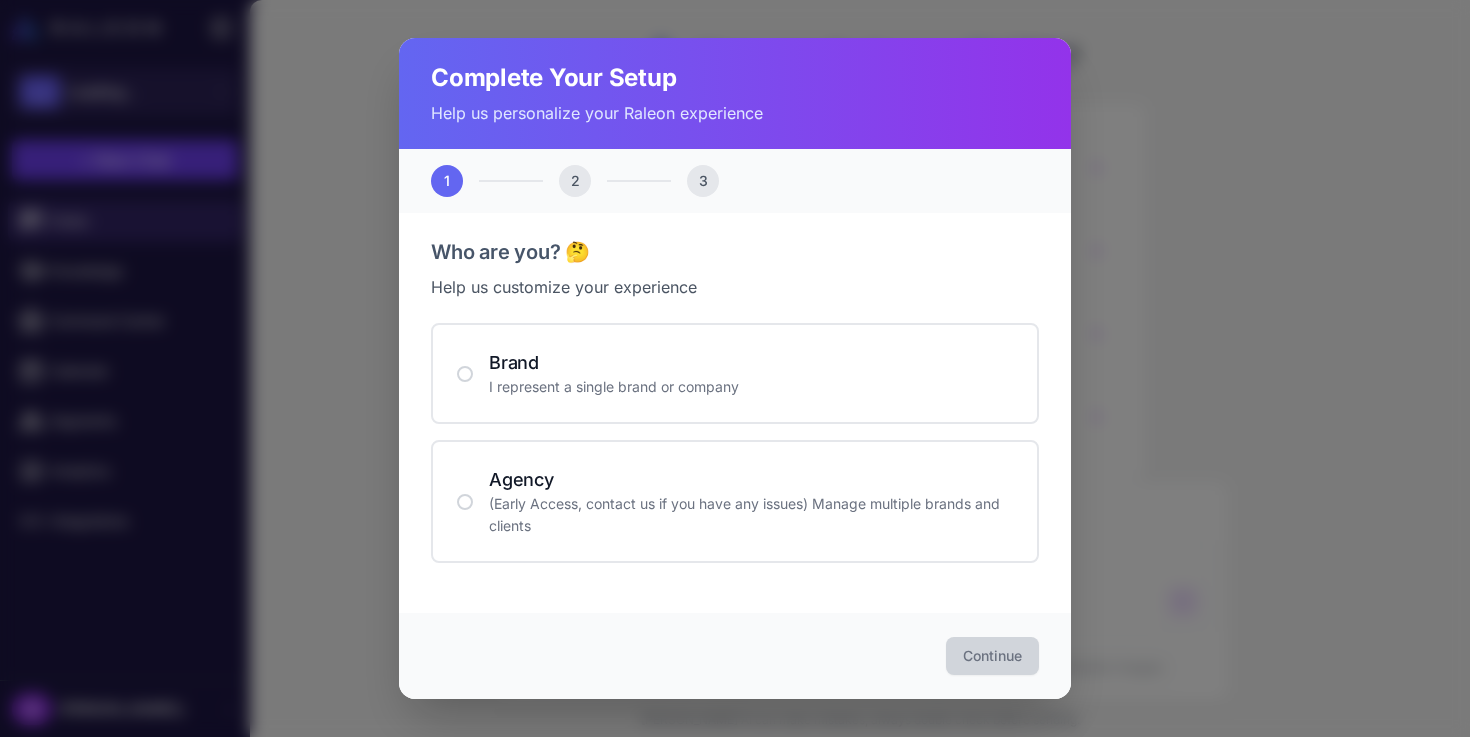 scroll, scrollTop: 0, scrollLeft: 0, axis: both 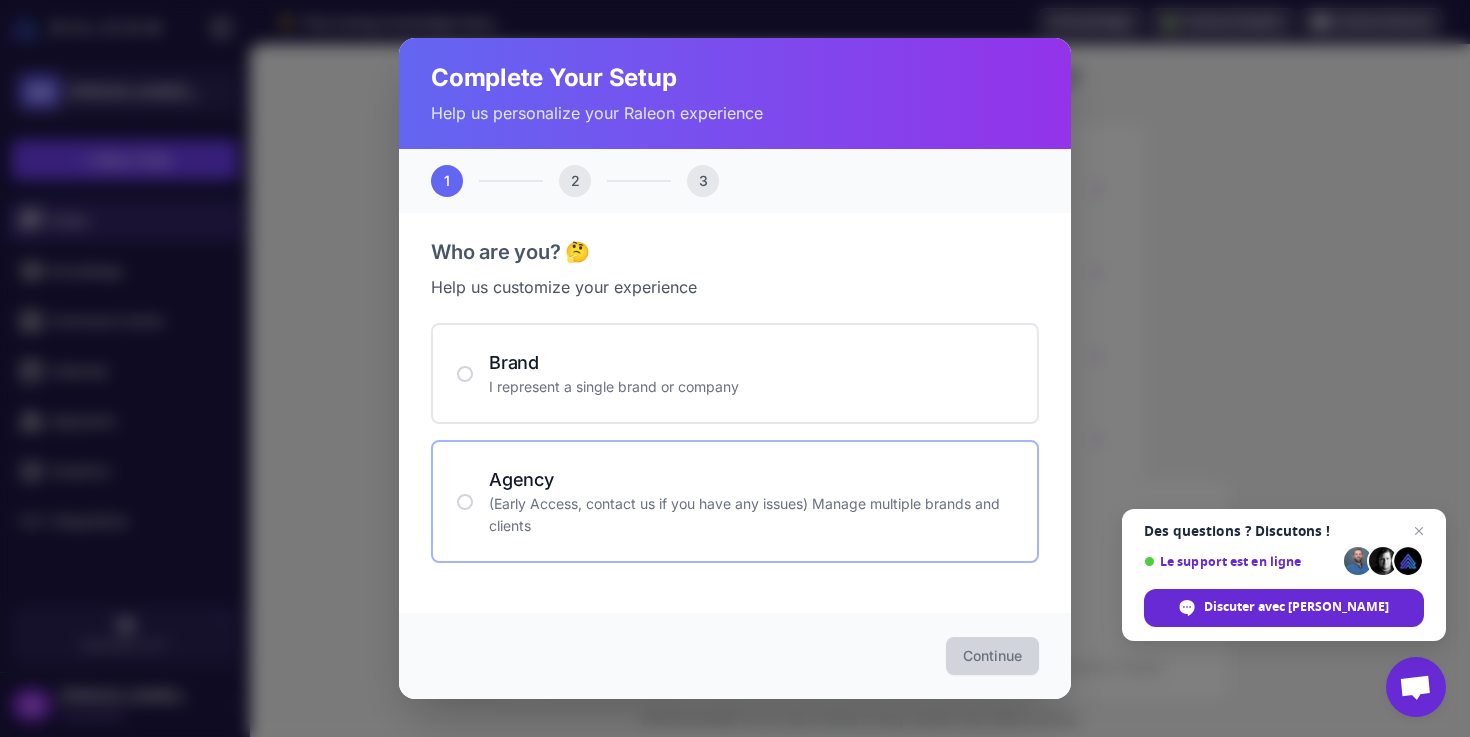 click on "Agency (Early Access, contact us if you have any issues) Manage multiple brands and clients" at bounding box center (735, 501) 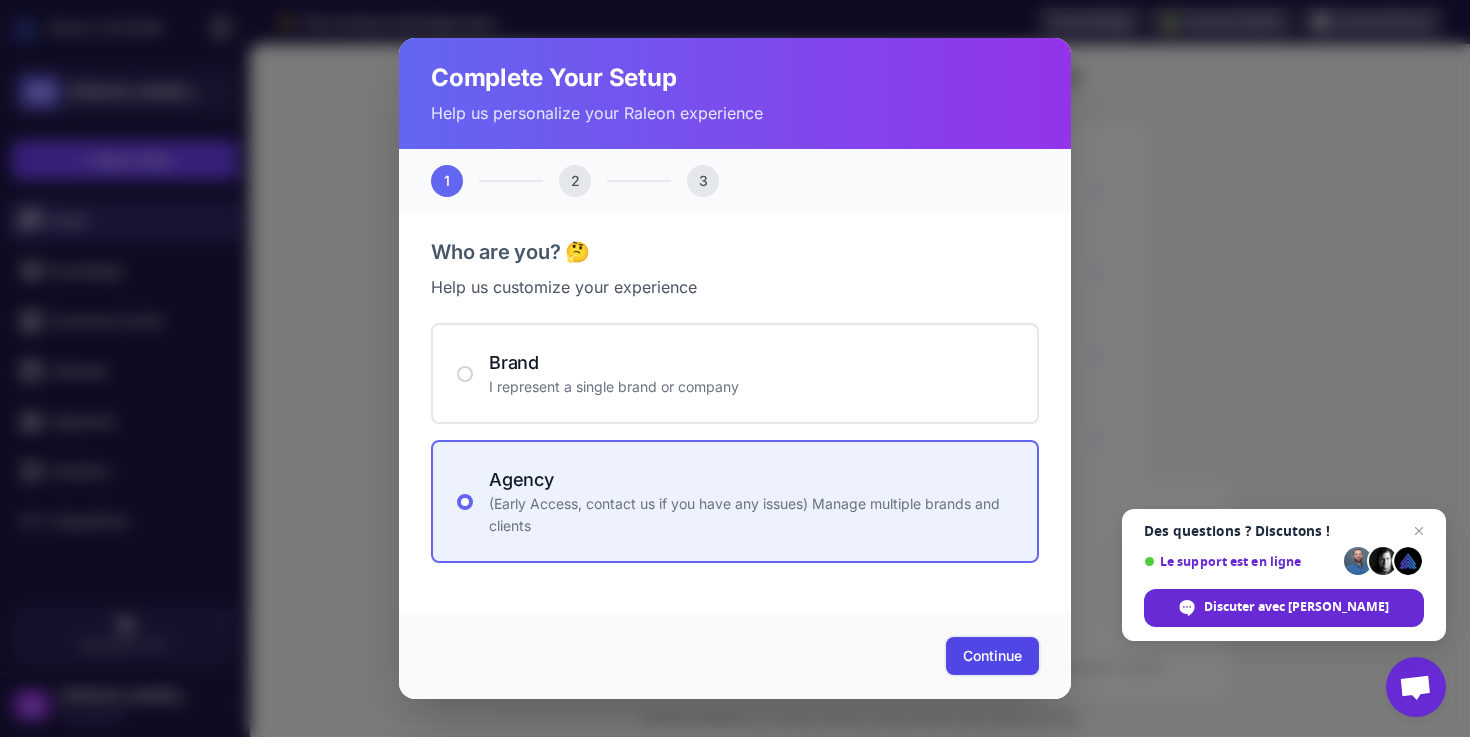 click on "Continue" at bounding box center (992, 656) 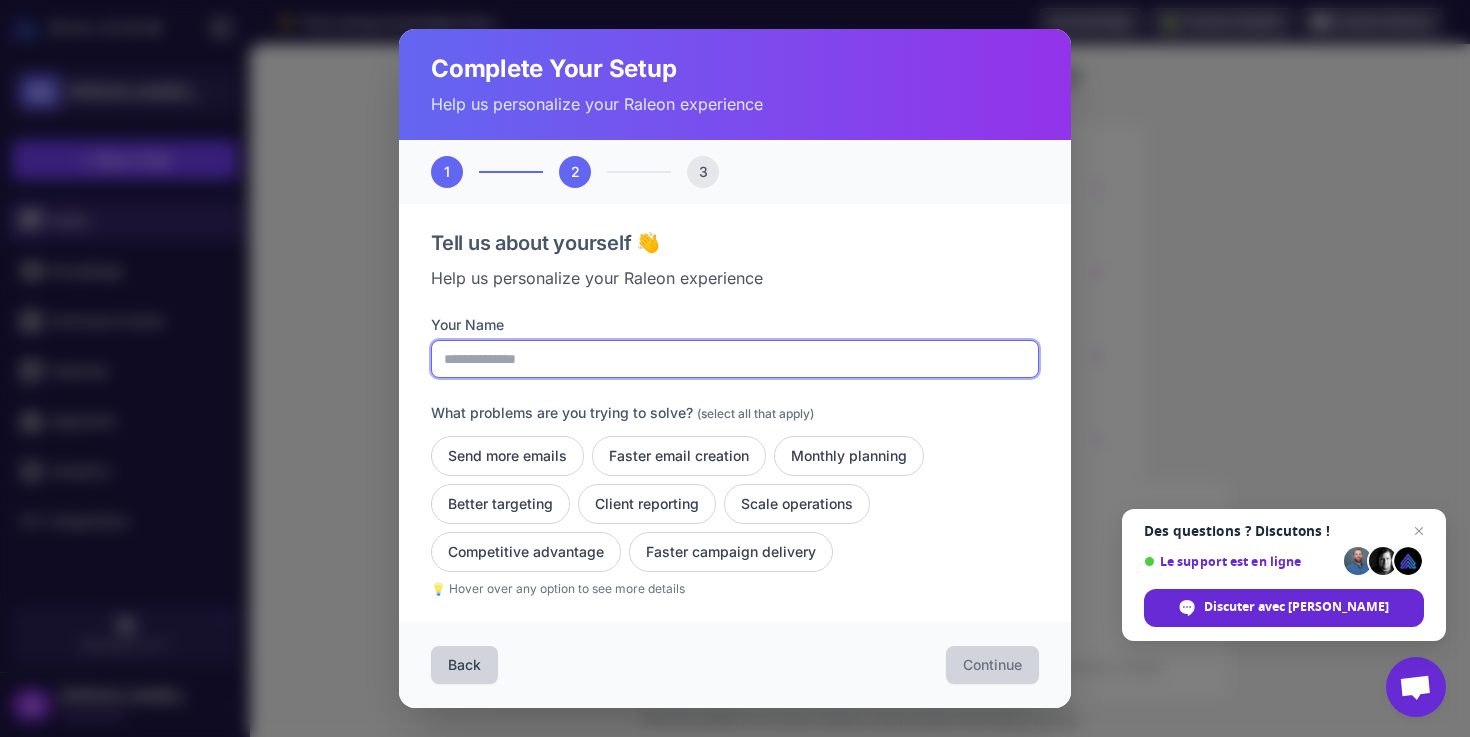 click on "Your Name" at bounding box center [735, 359] 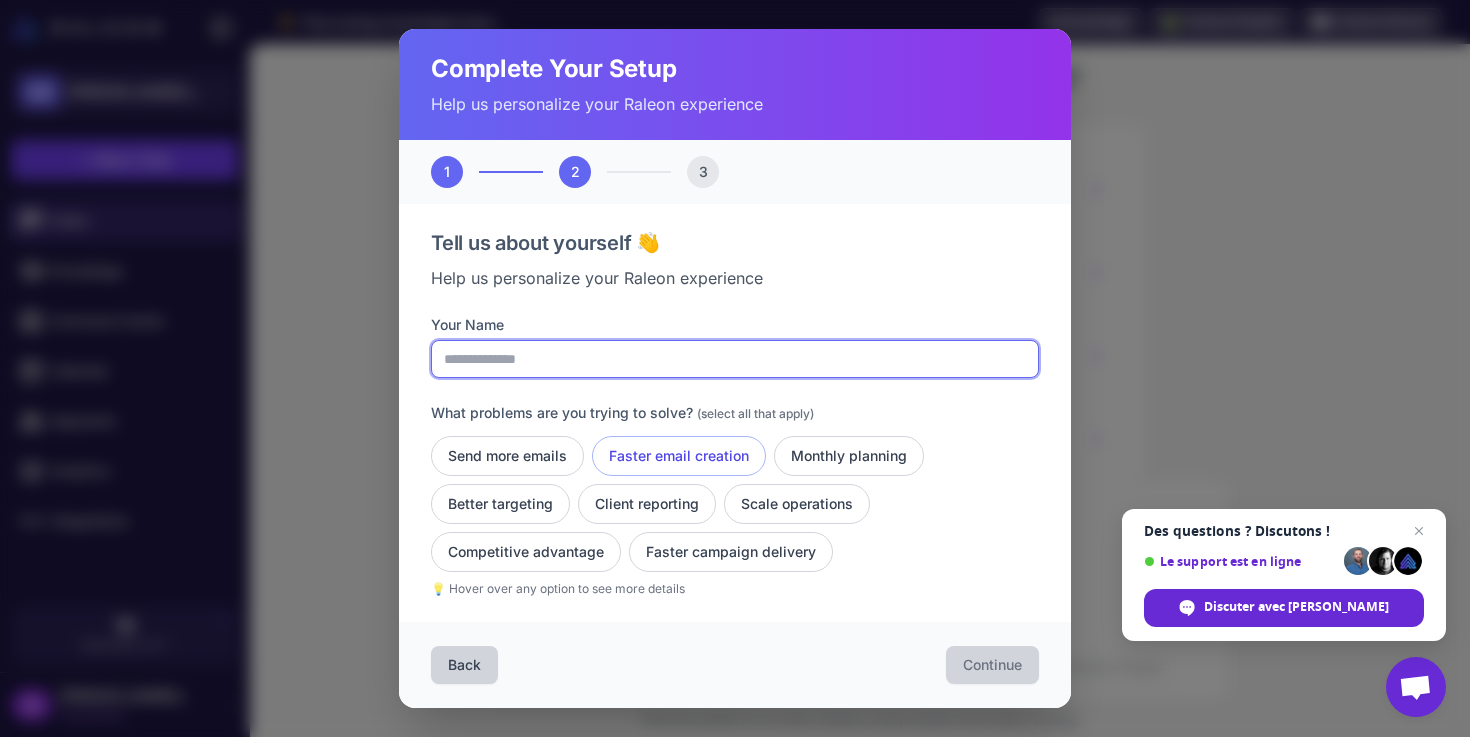 type on "**********" 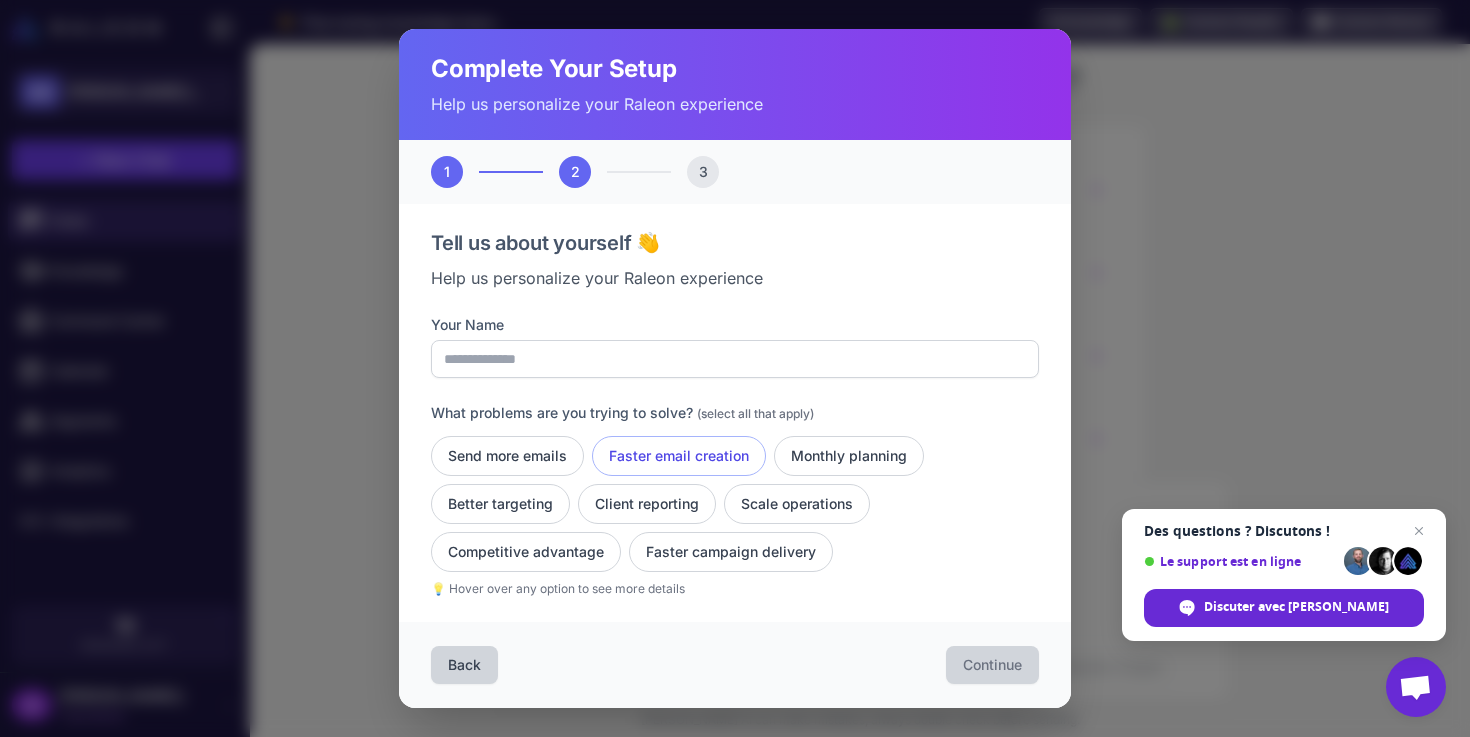 drag, startPoint x: 707, startPoint y: 460, endPoint x: 1006, endPoint y: 379, distance: 309.77734 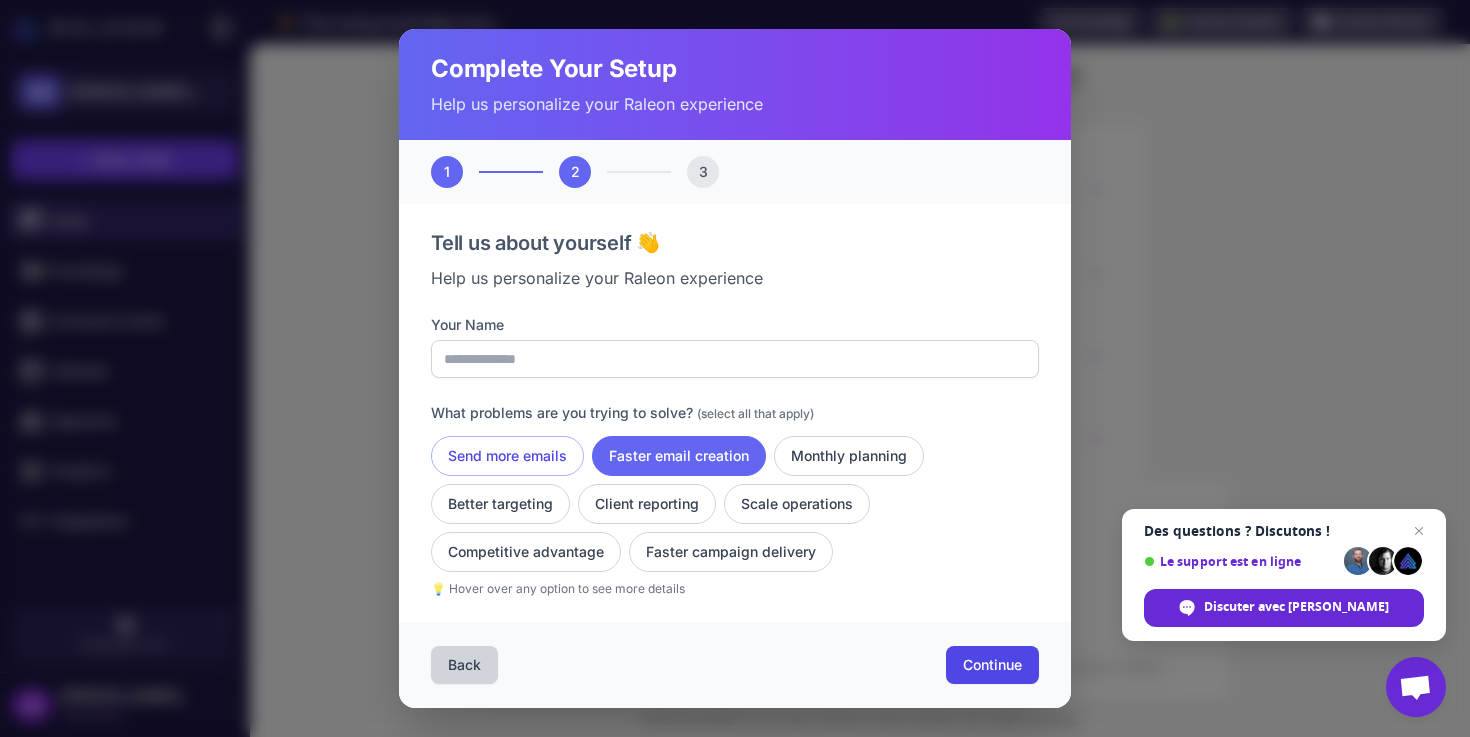 click on "Send more emails" 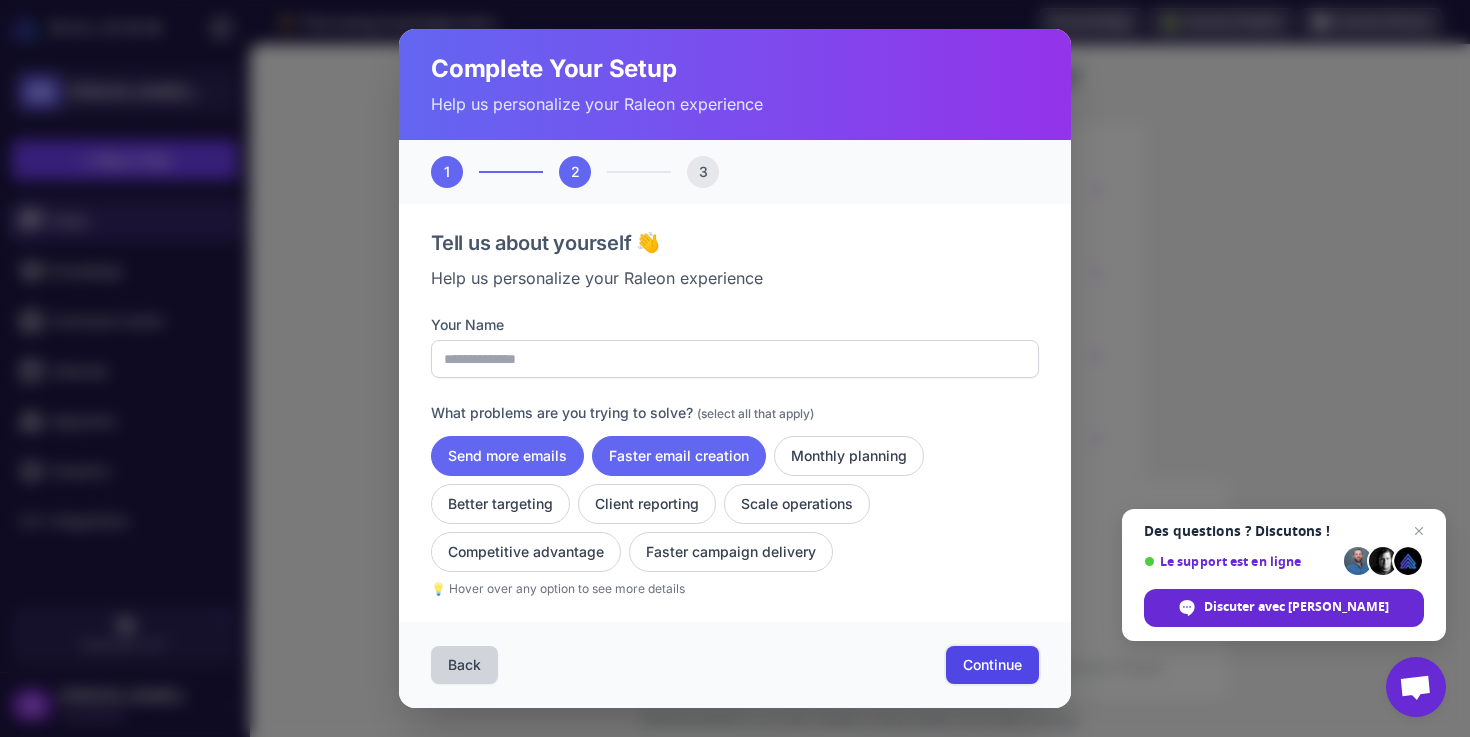 click on "Continue" at bounding box center (992, 665) 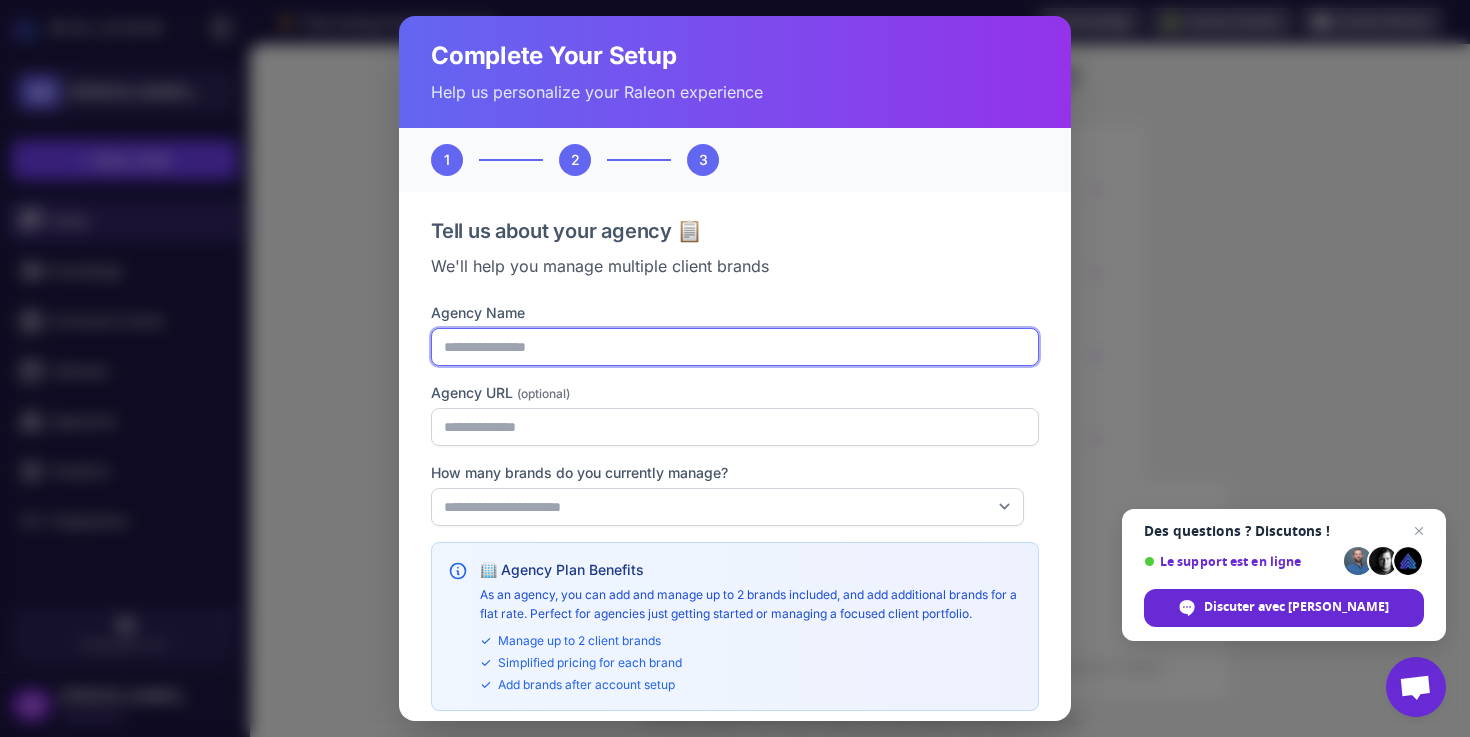 click on "Agency Name" at bounding box center (735, 347) 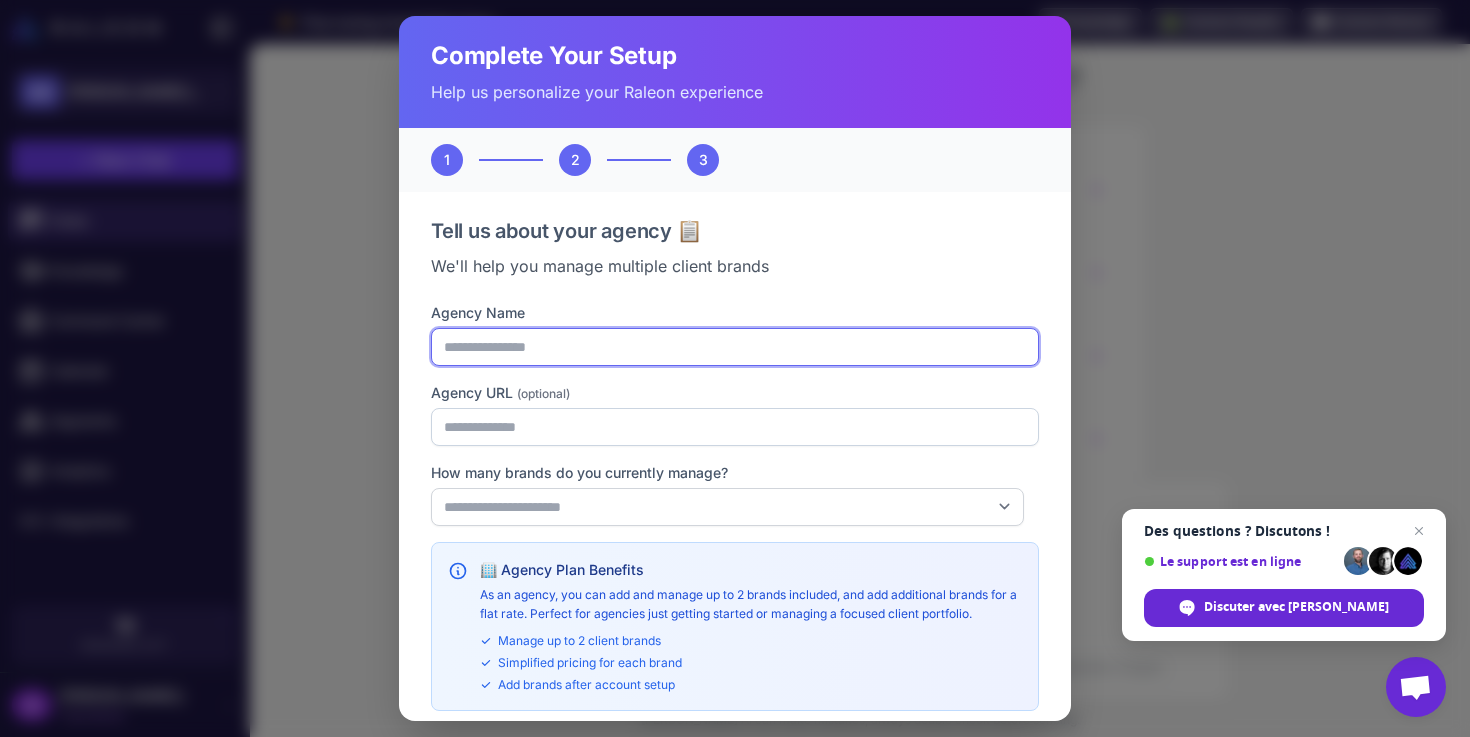 type on "**********" 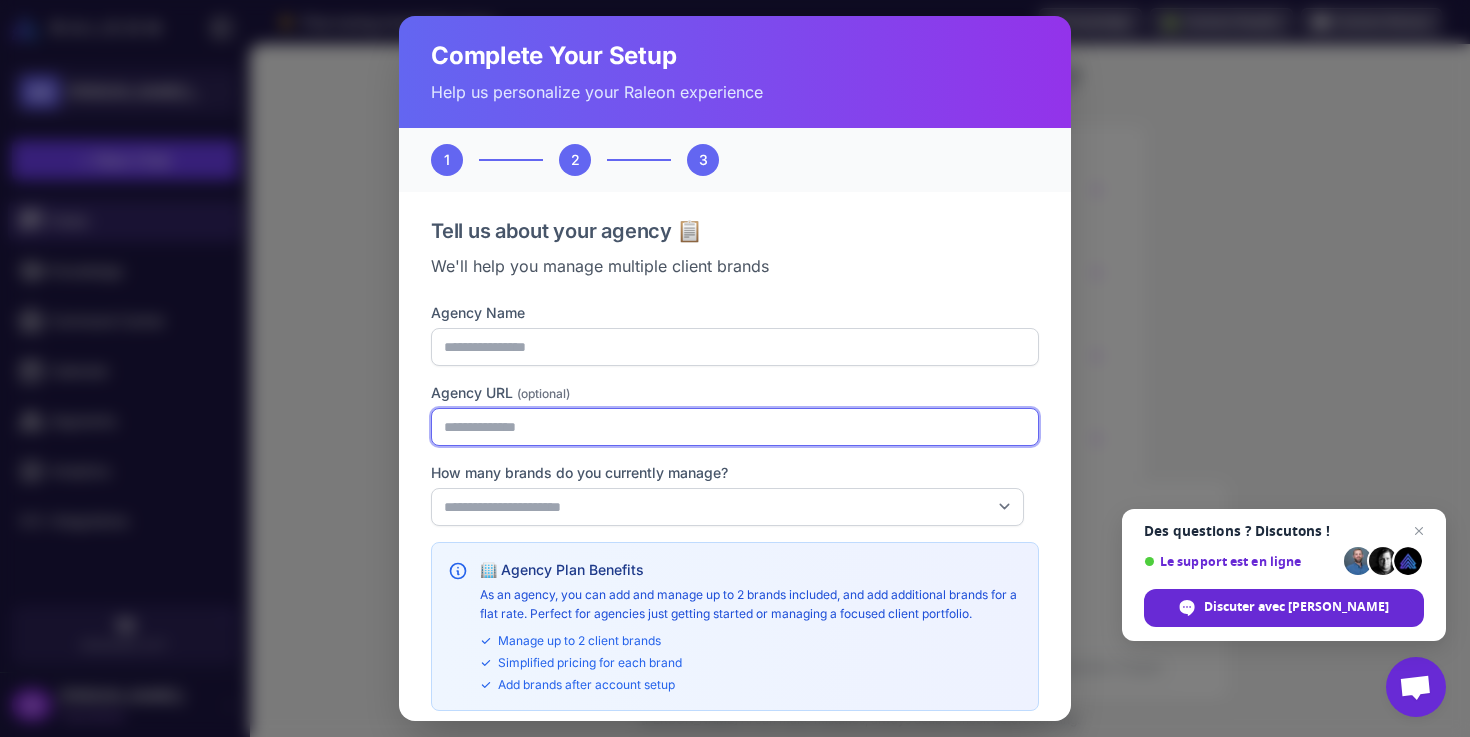 click on "Agency URL  (optional)" at bounding box center (735, 427) 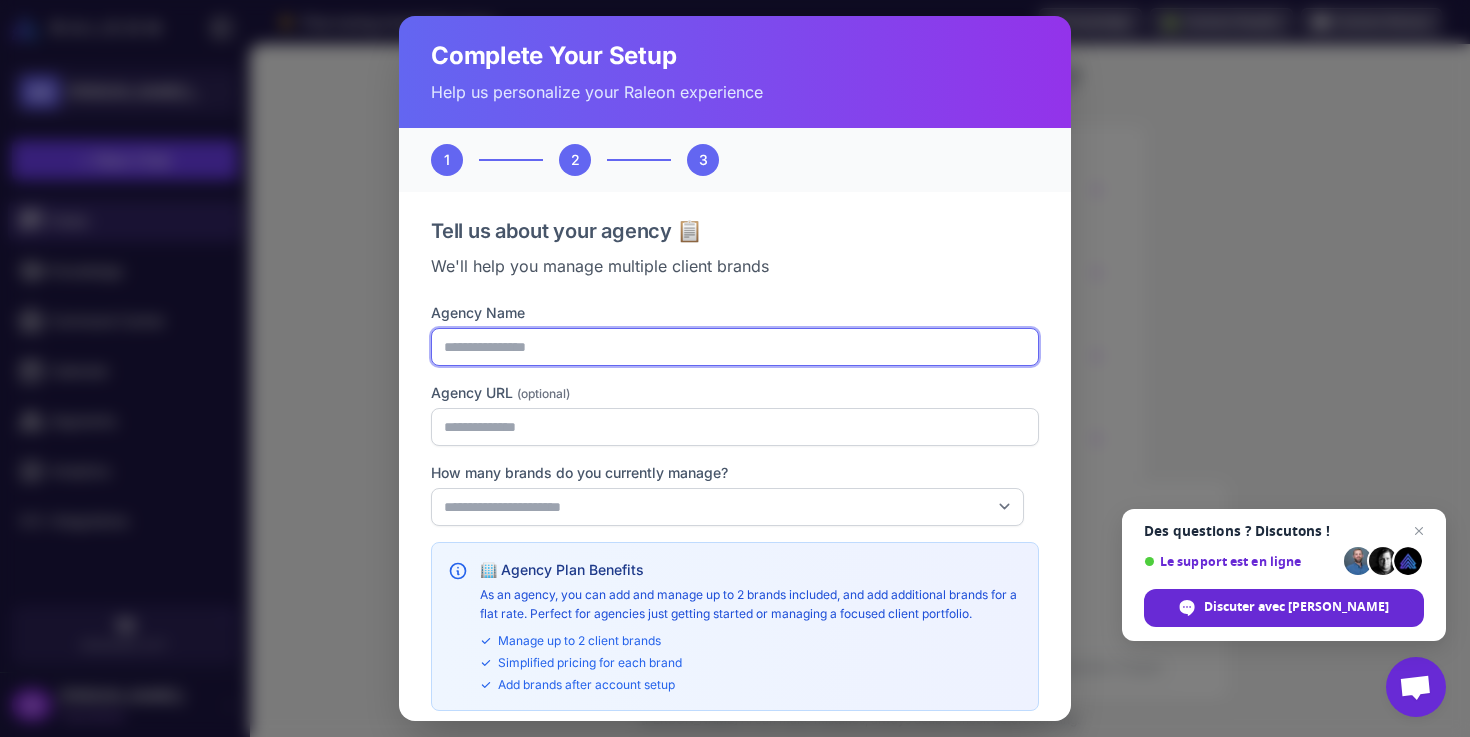 click on "**********" at bounding box center (735, 347) 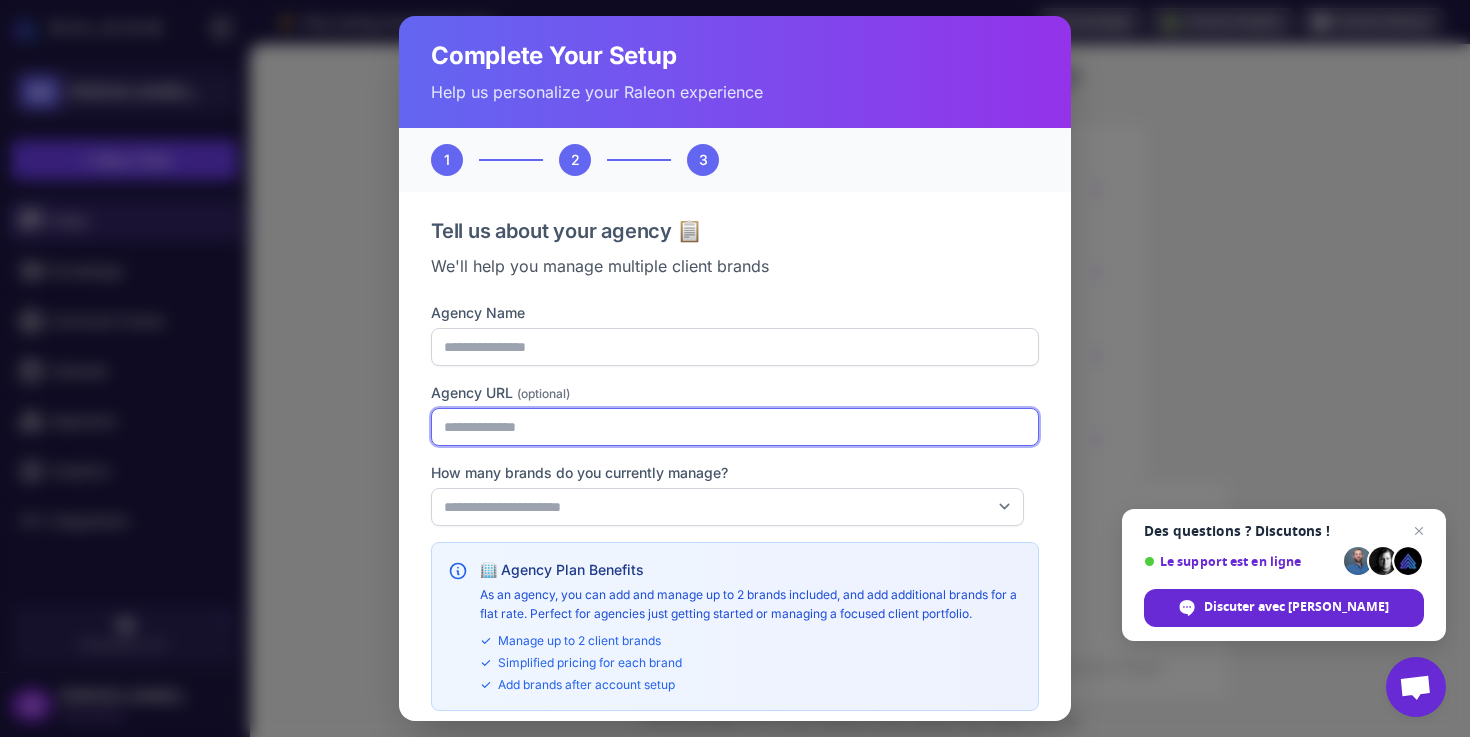 click on "Agency URL  (optional)" at bounding box center (735, 427) 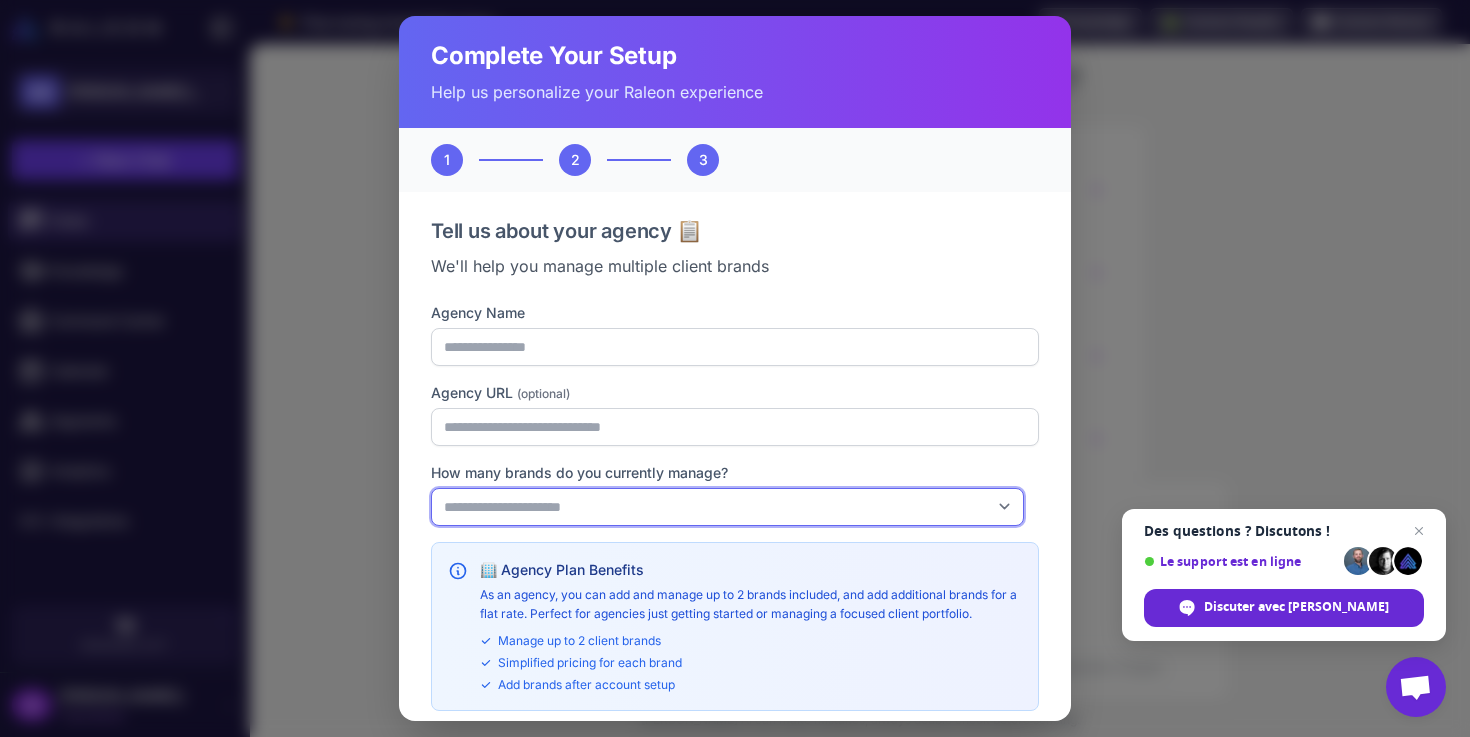 type on "**********" 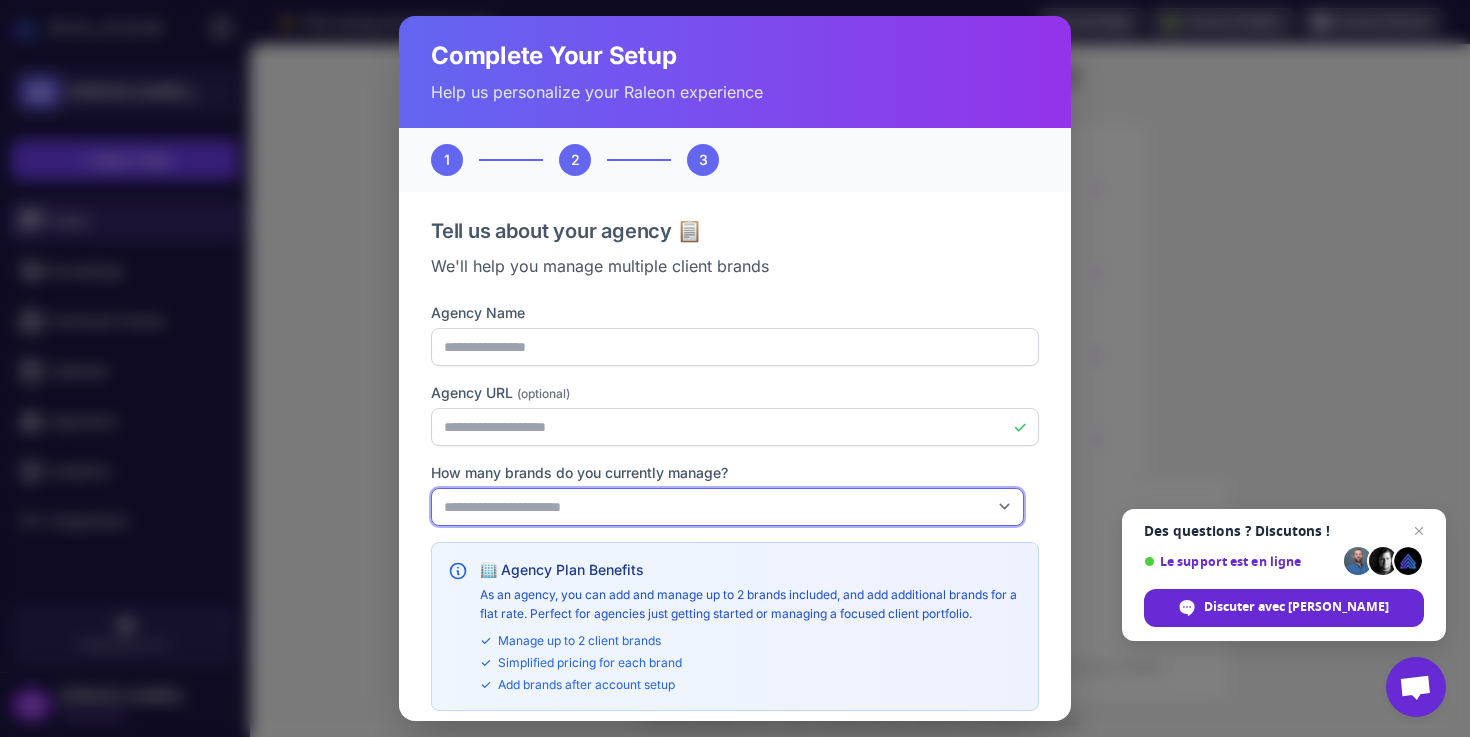 select on "*" 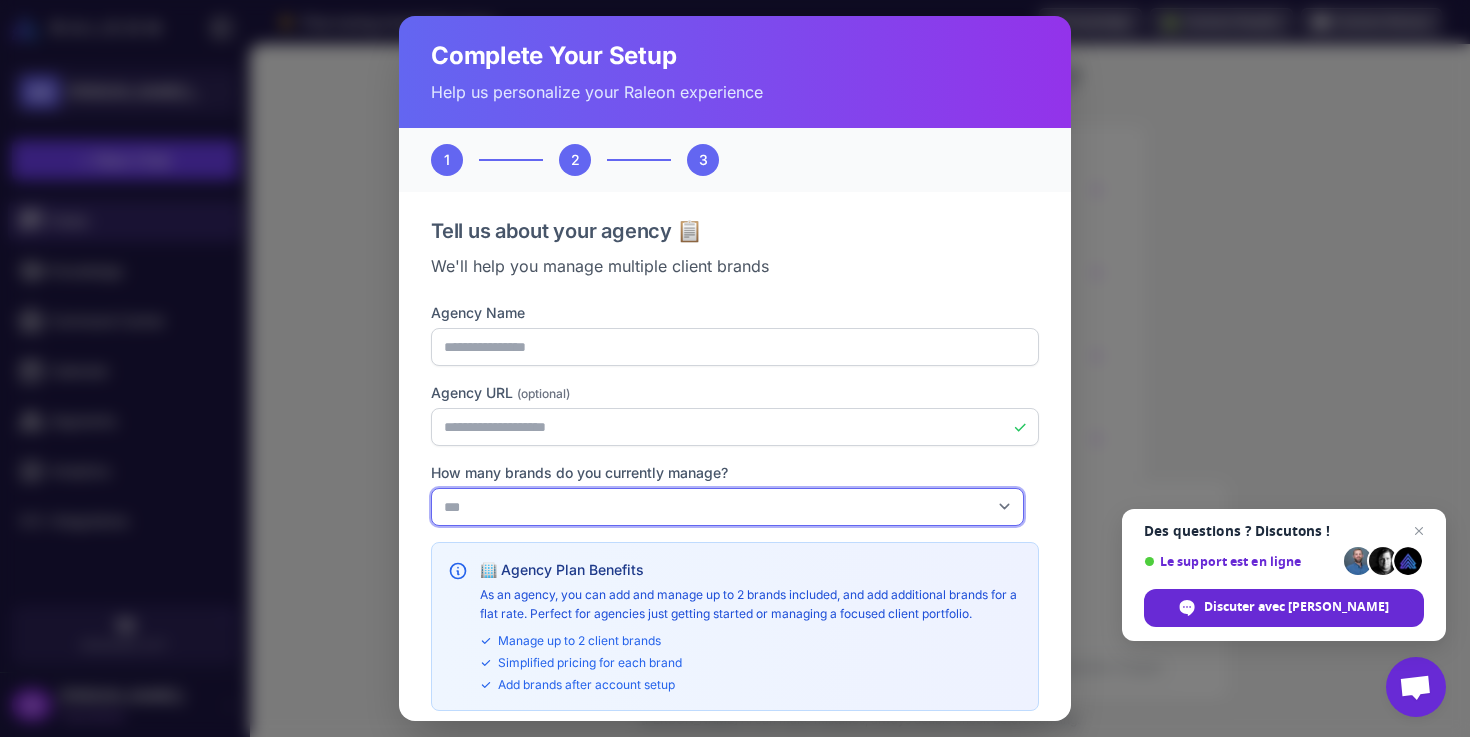 scroll, scrollTop: 100, scrollLeft: 0, axis: vertical 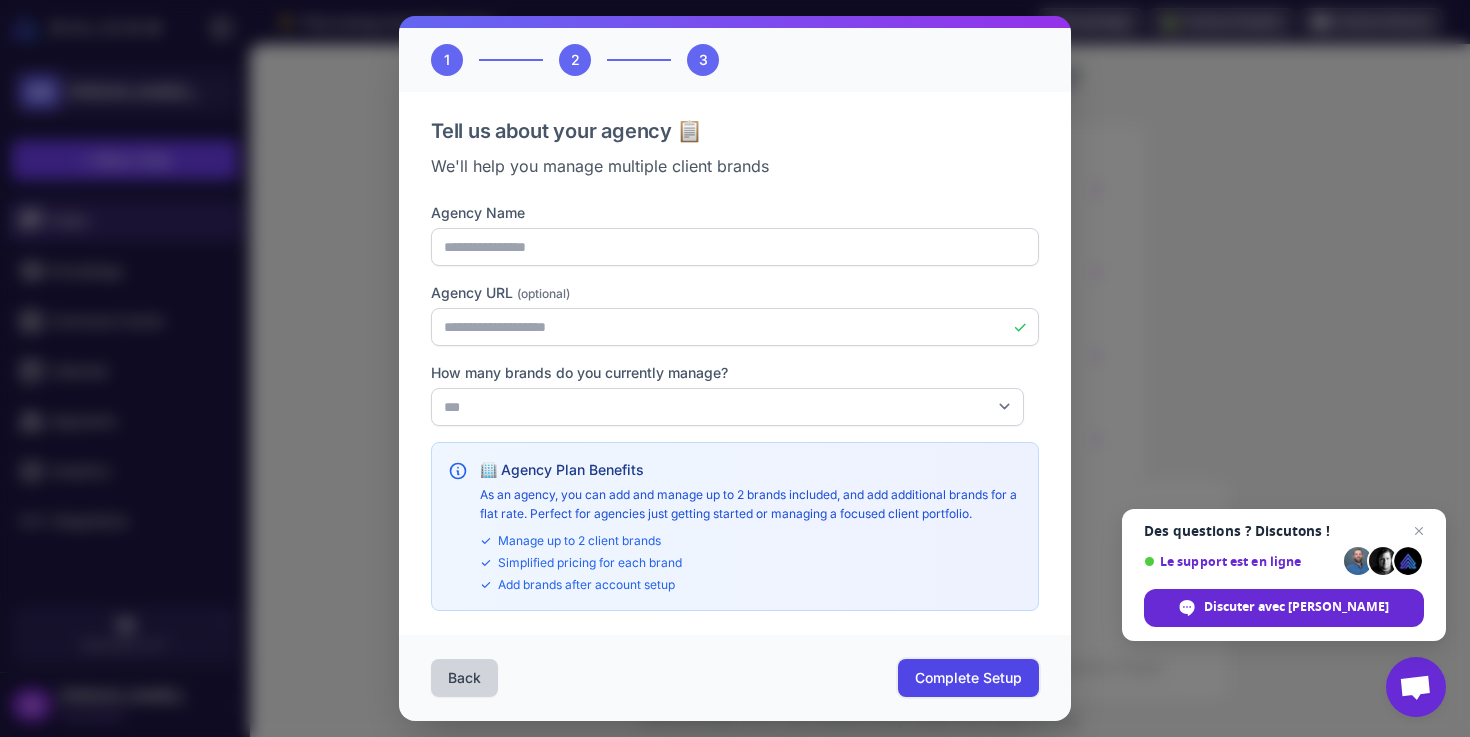 click on "Complete Setup" at bounding box center (968, 678) 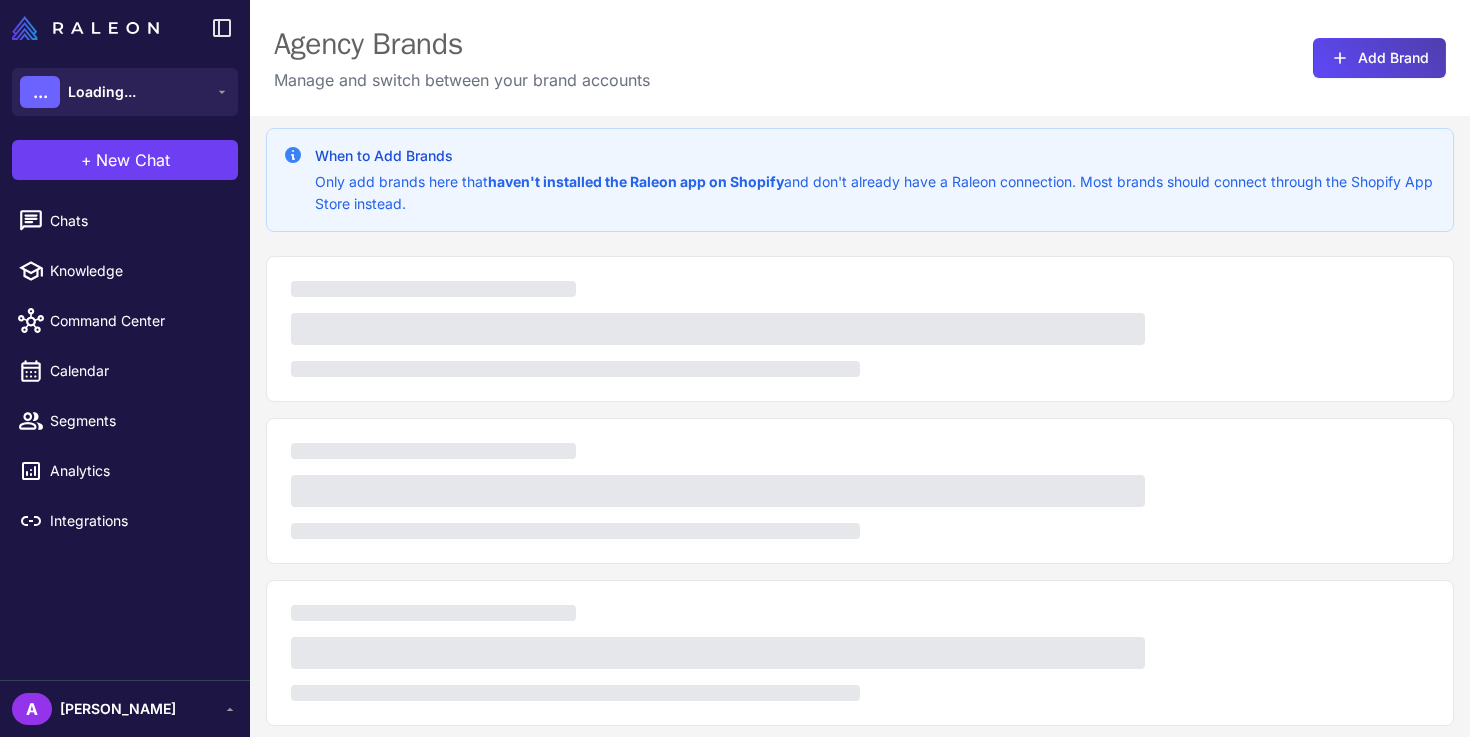scroll, scrollTop: 0, scrollLeft: 0, axis: both 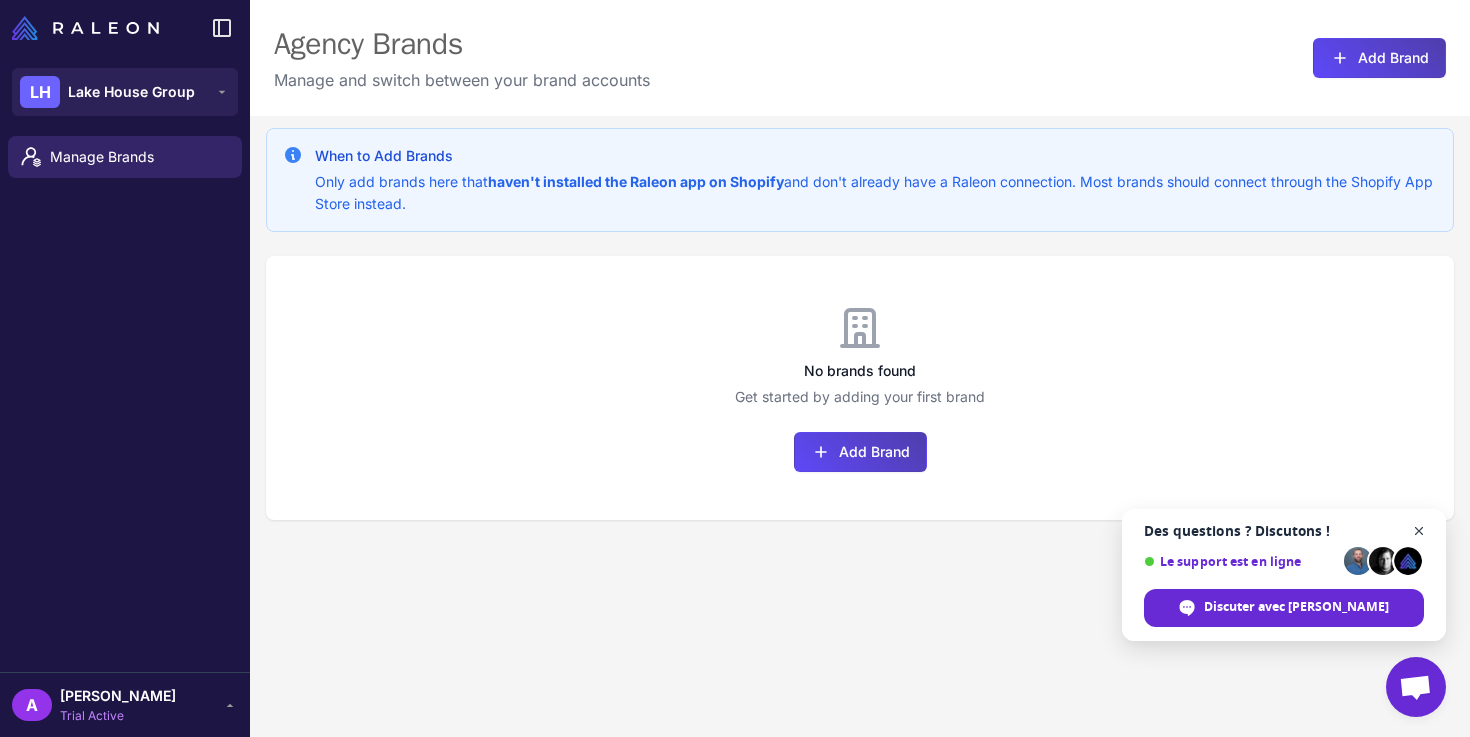 click at bounding box center [1419, 531] 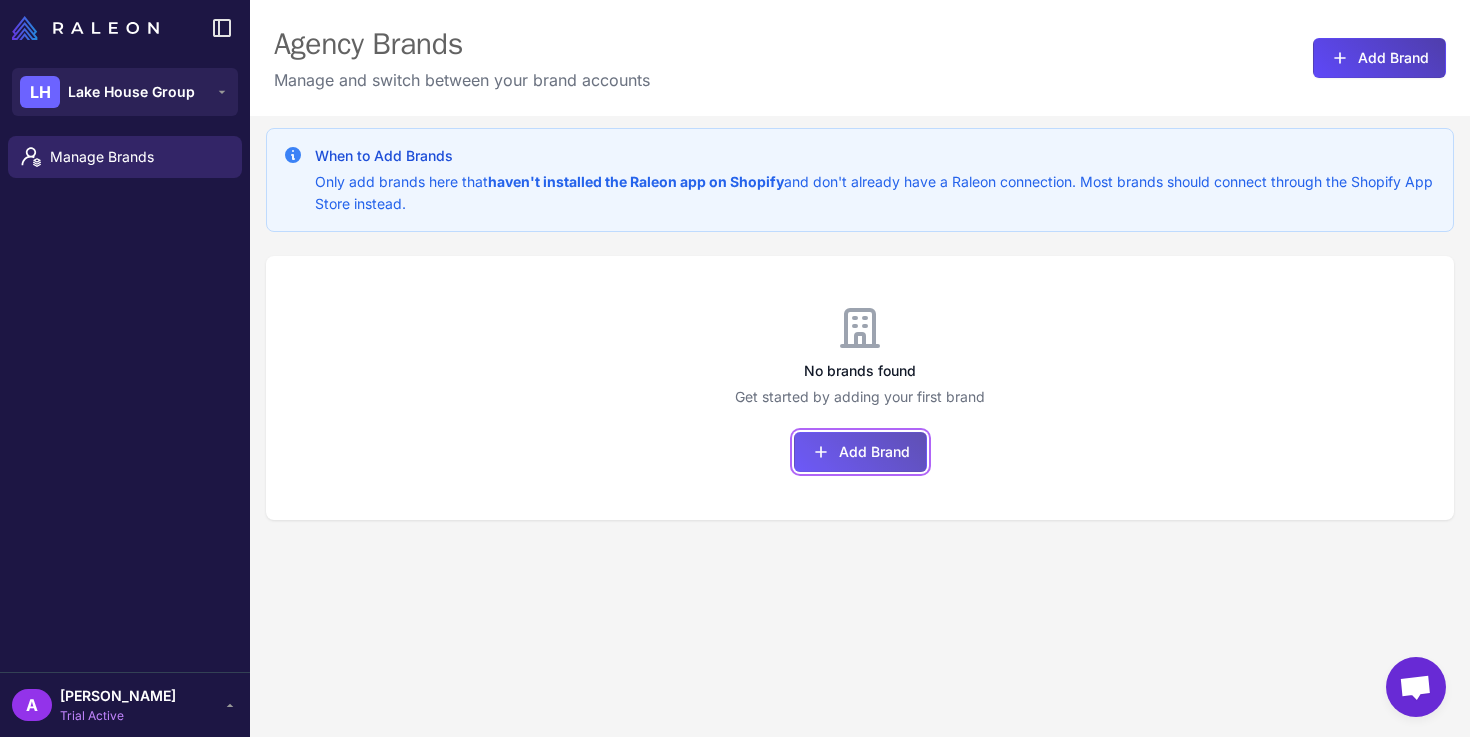 click on "Add Brand" at bounding box center (860, 452) 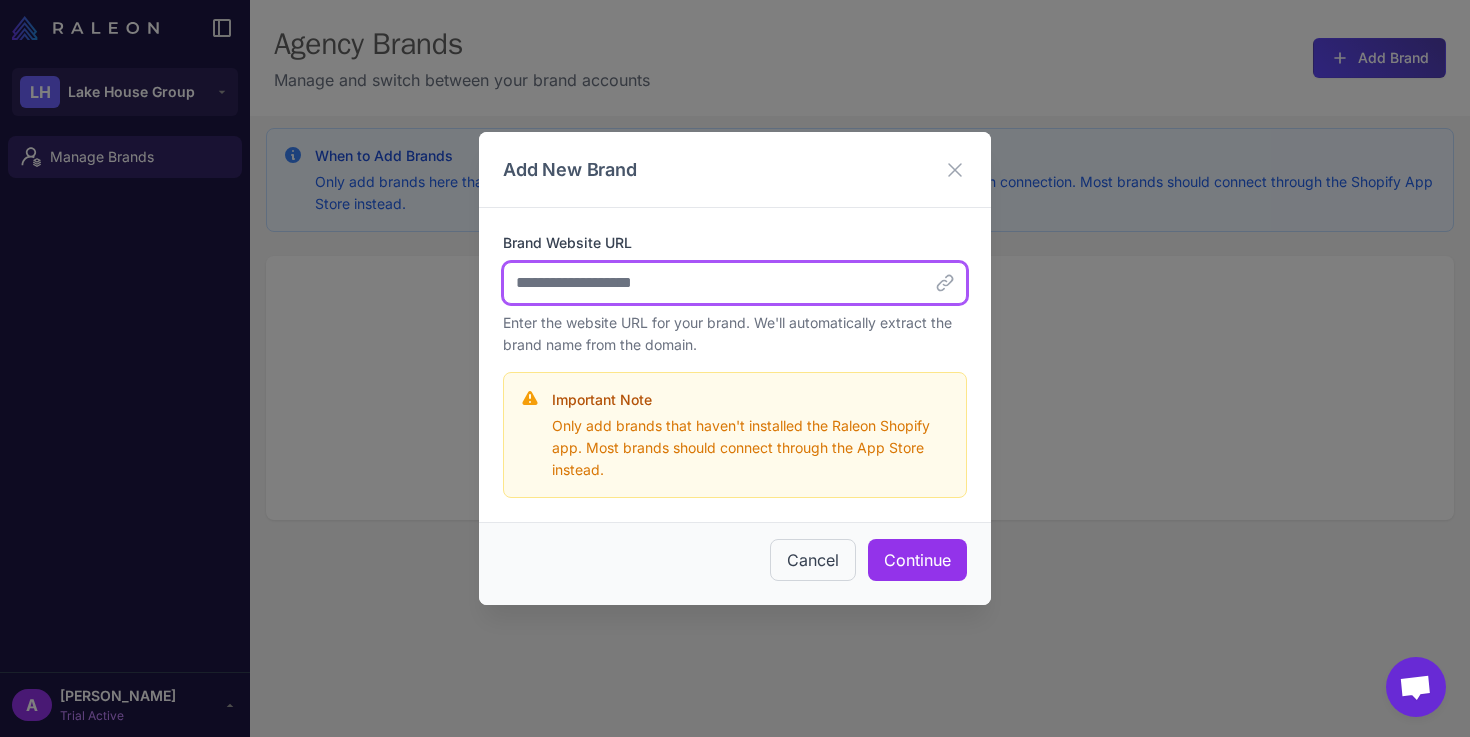 click on "Brand Website URL" at bounding box center [735, 283] 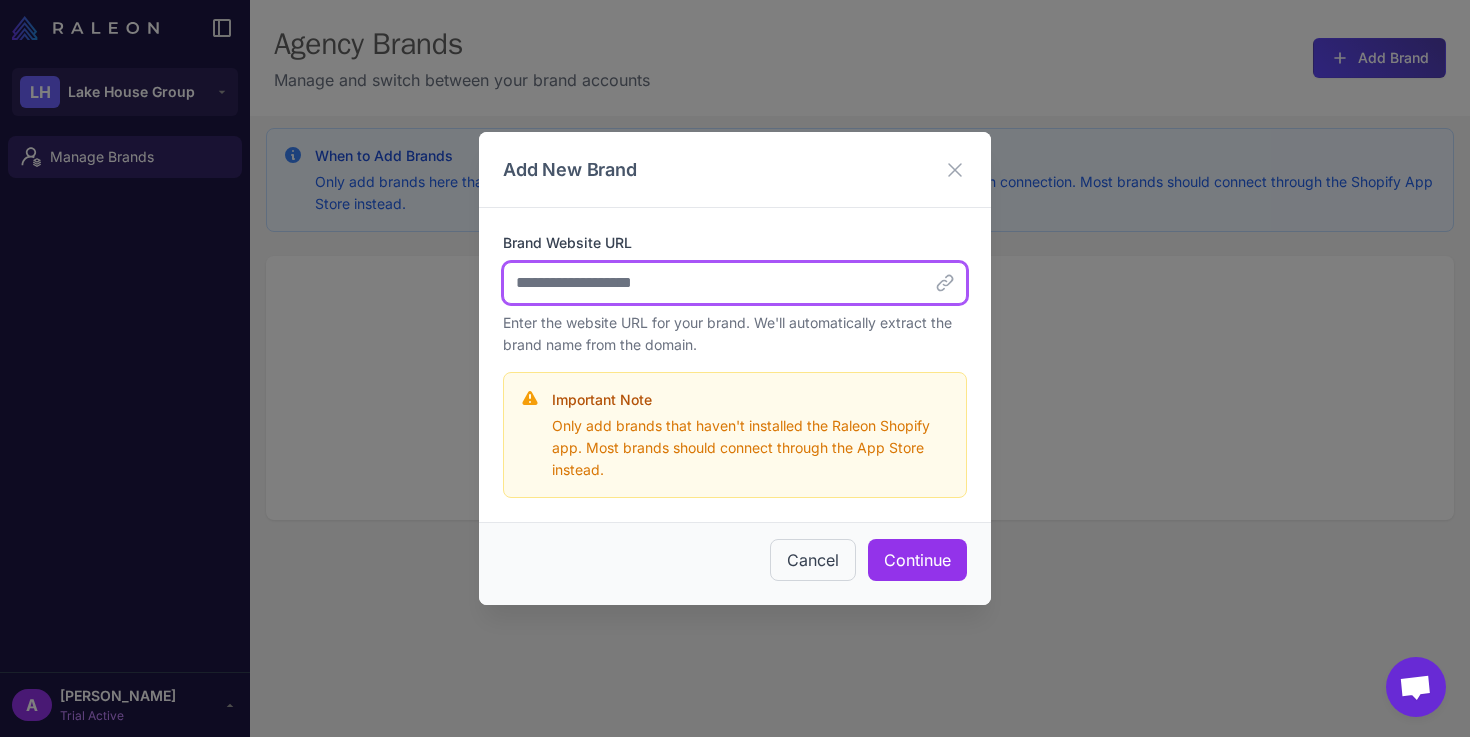 paste on "**********" 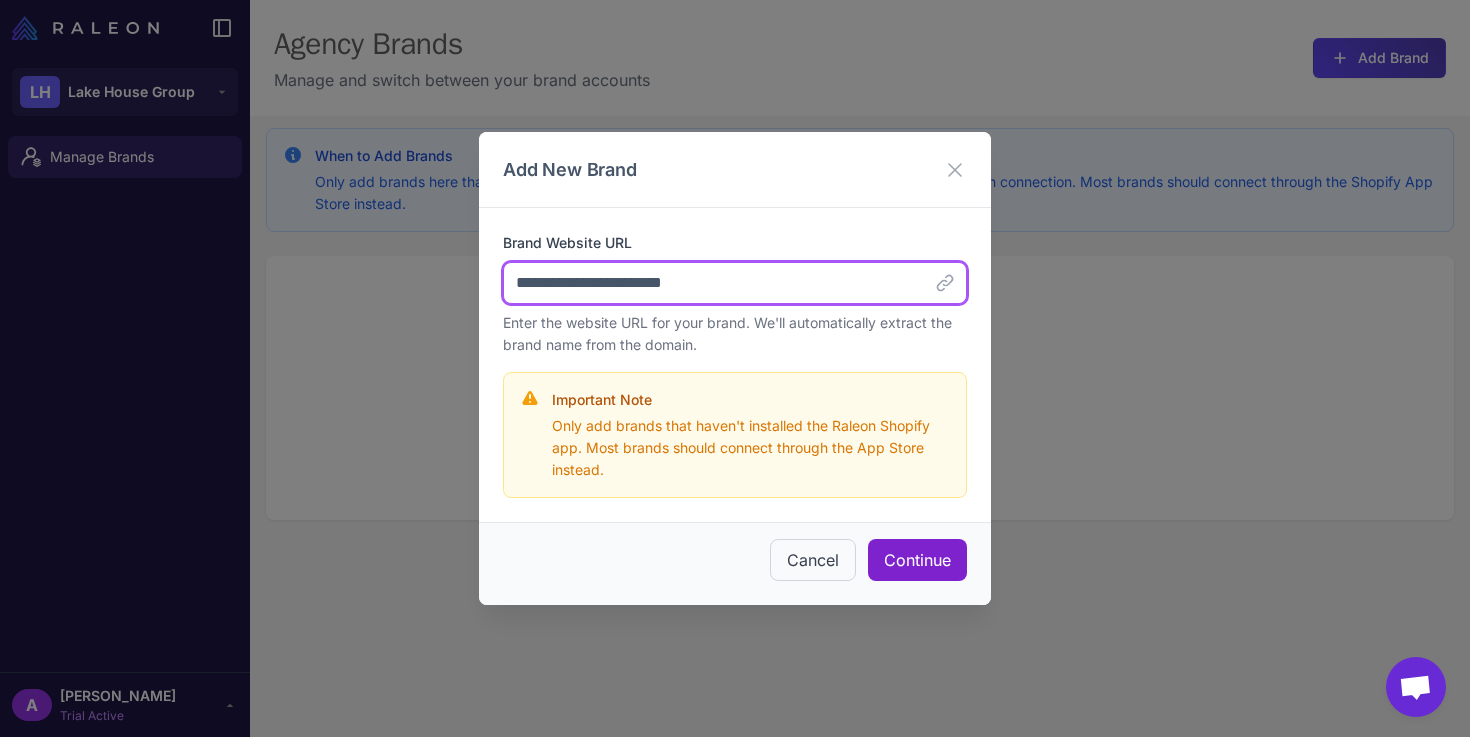 type on "**********" 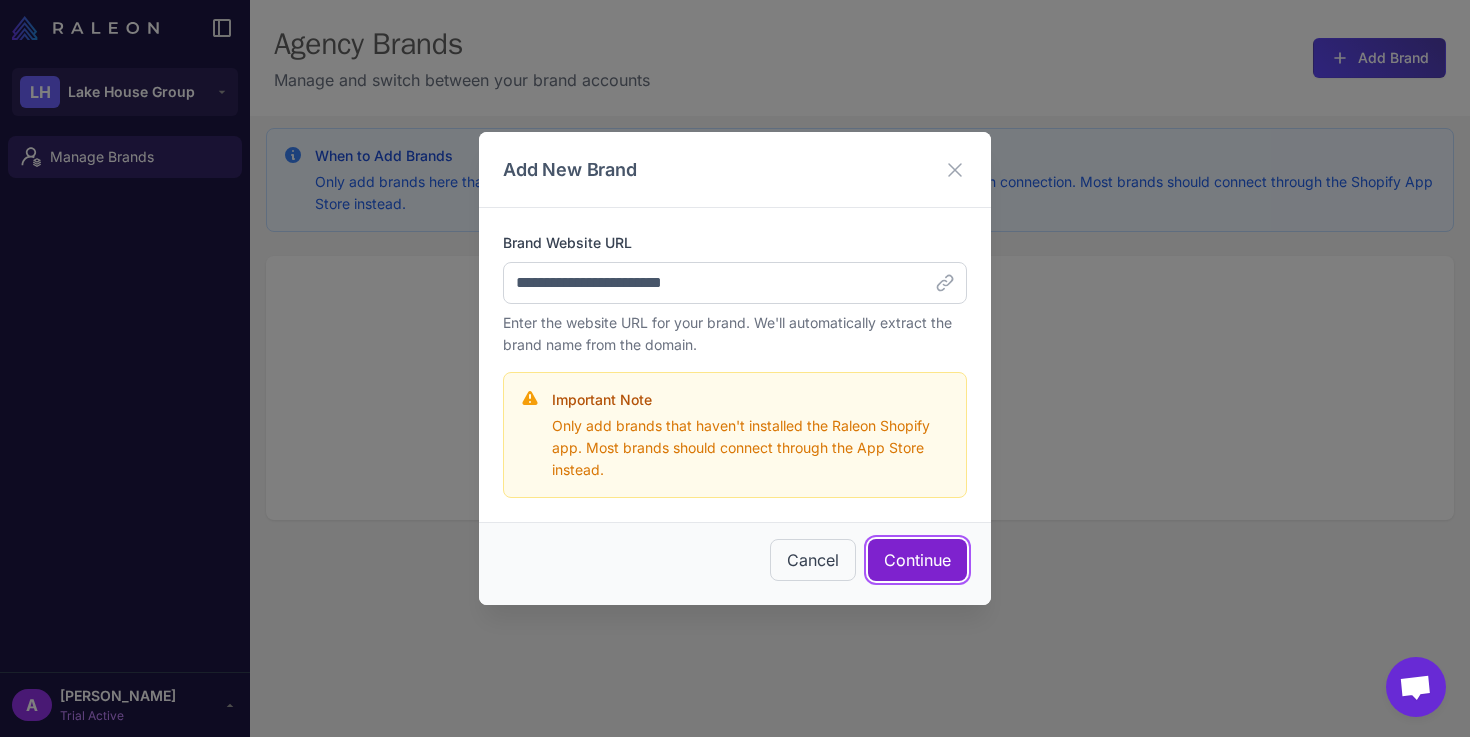 click on "Continue" at bounding box center (917, 560) 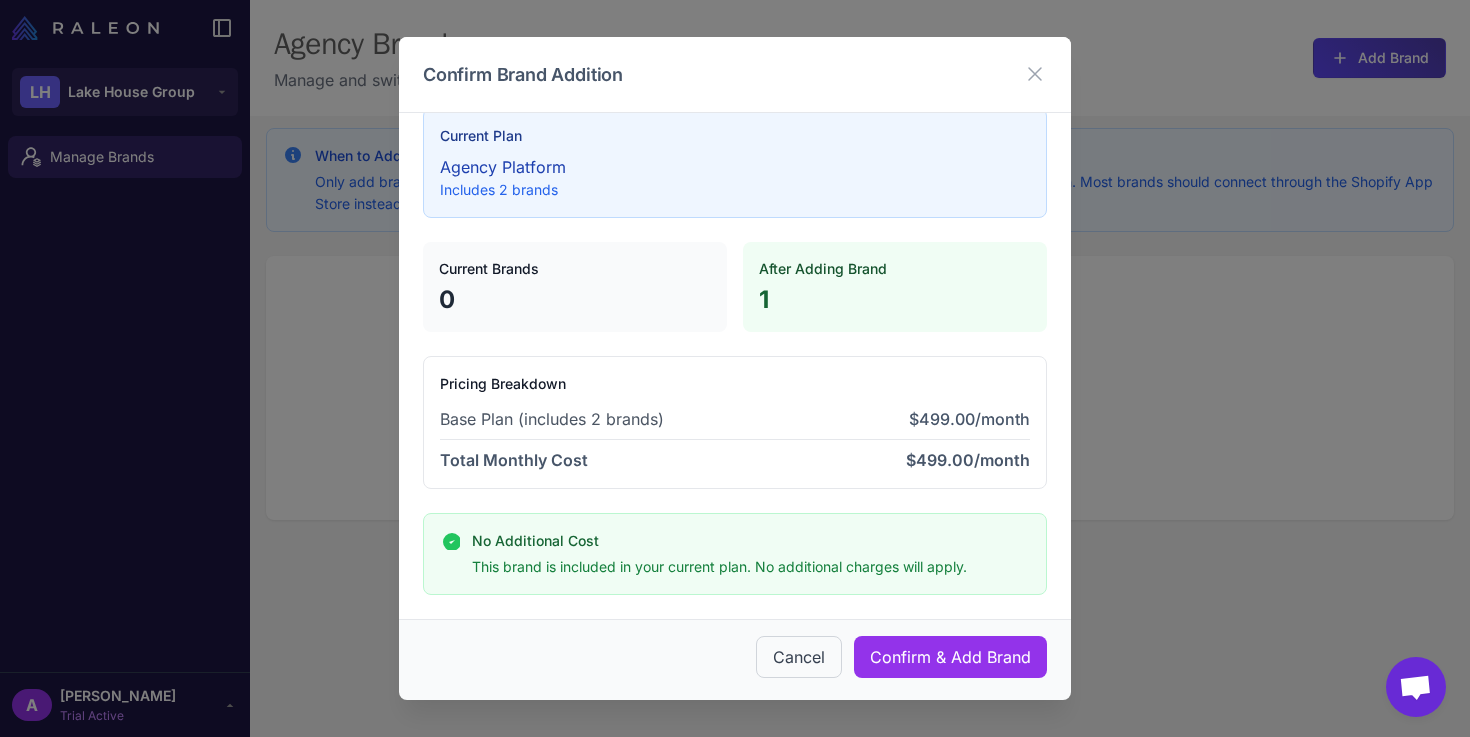 scroll, scrollTop: 30, scrollLeft: 0, axis: vertical 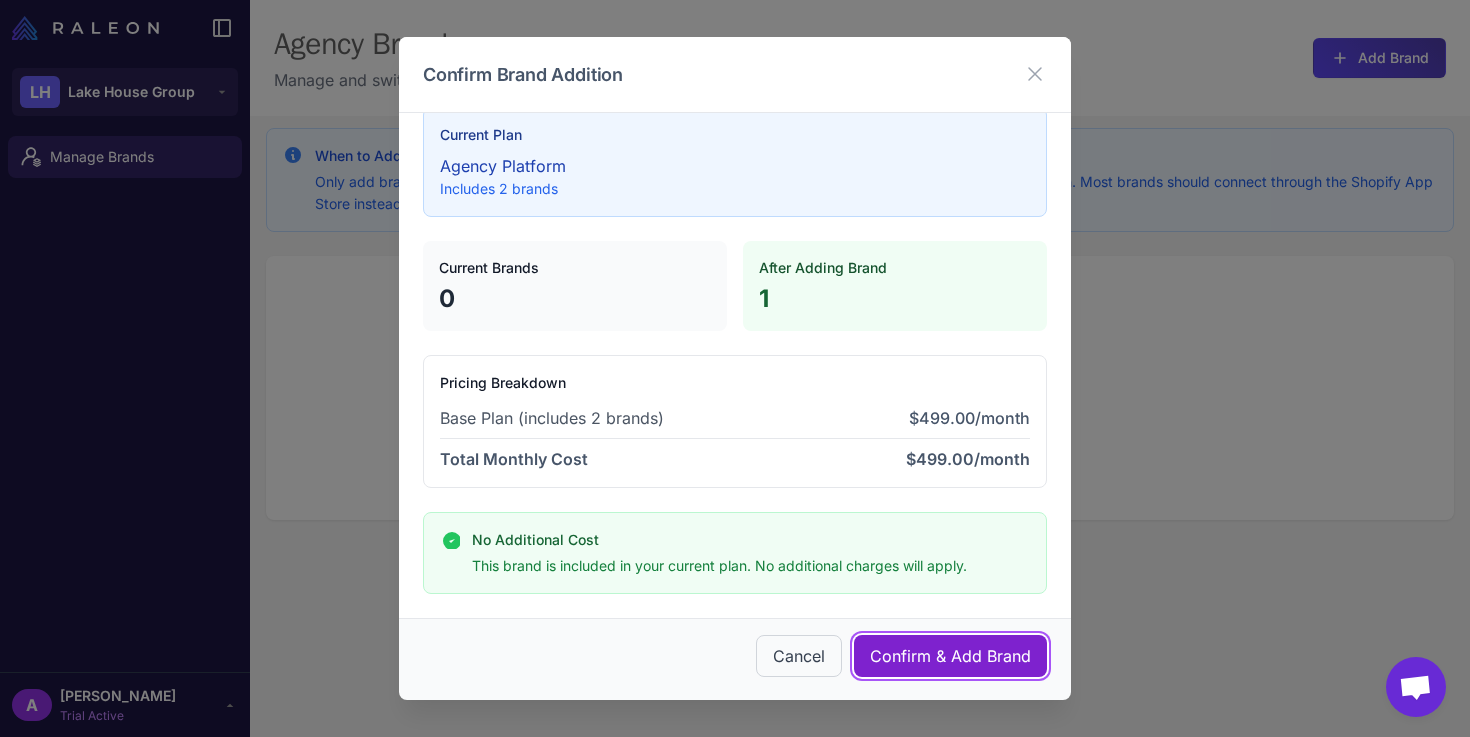 click on "Confirm & Add Brand" at bounding box center [950, 656] 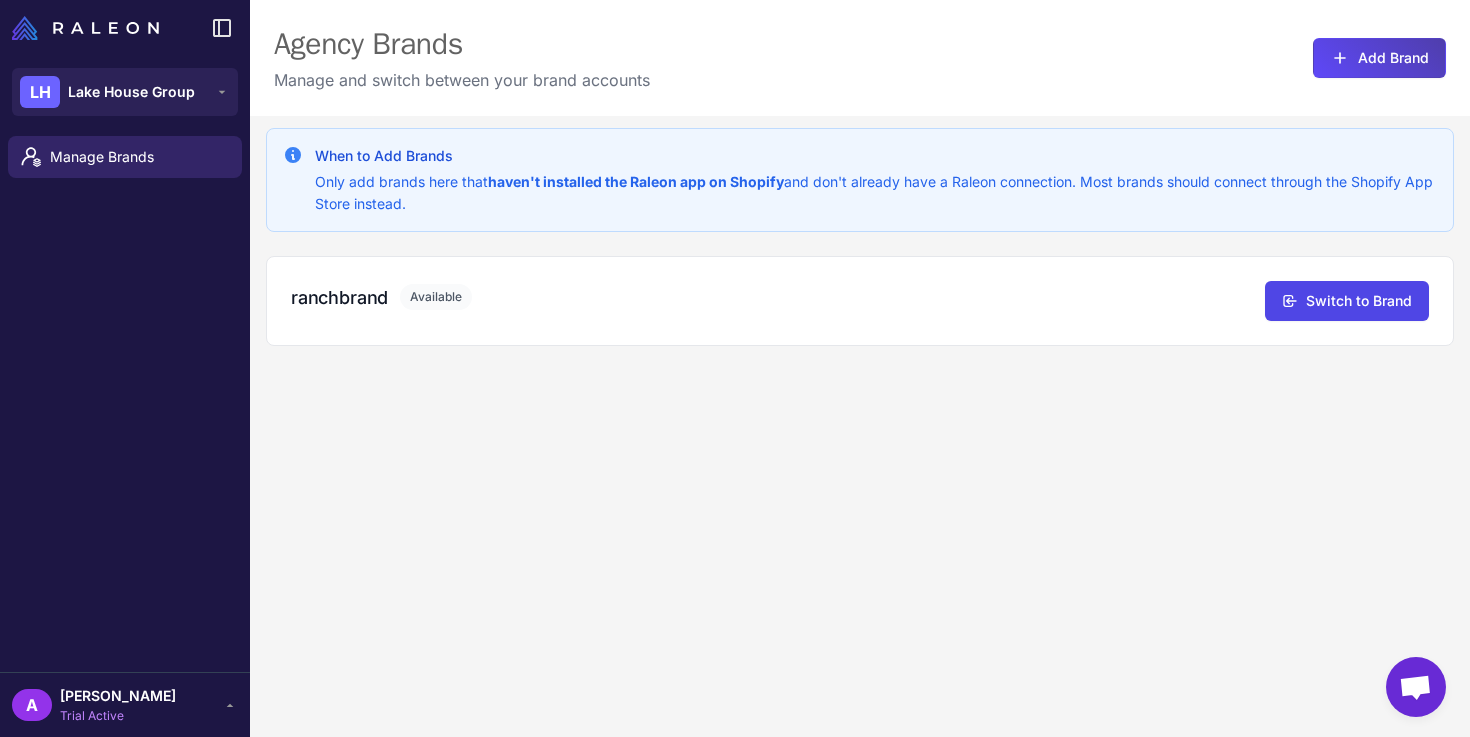 click on "Agency Brands  Manage and switch between your brand accounts  Add Brand" 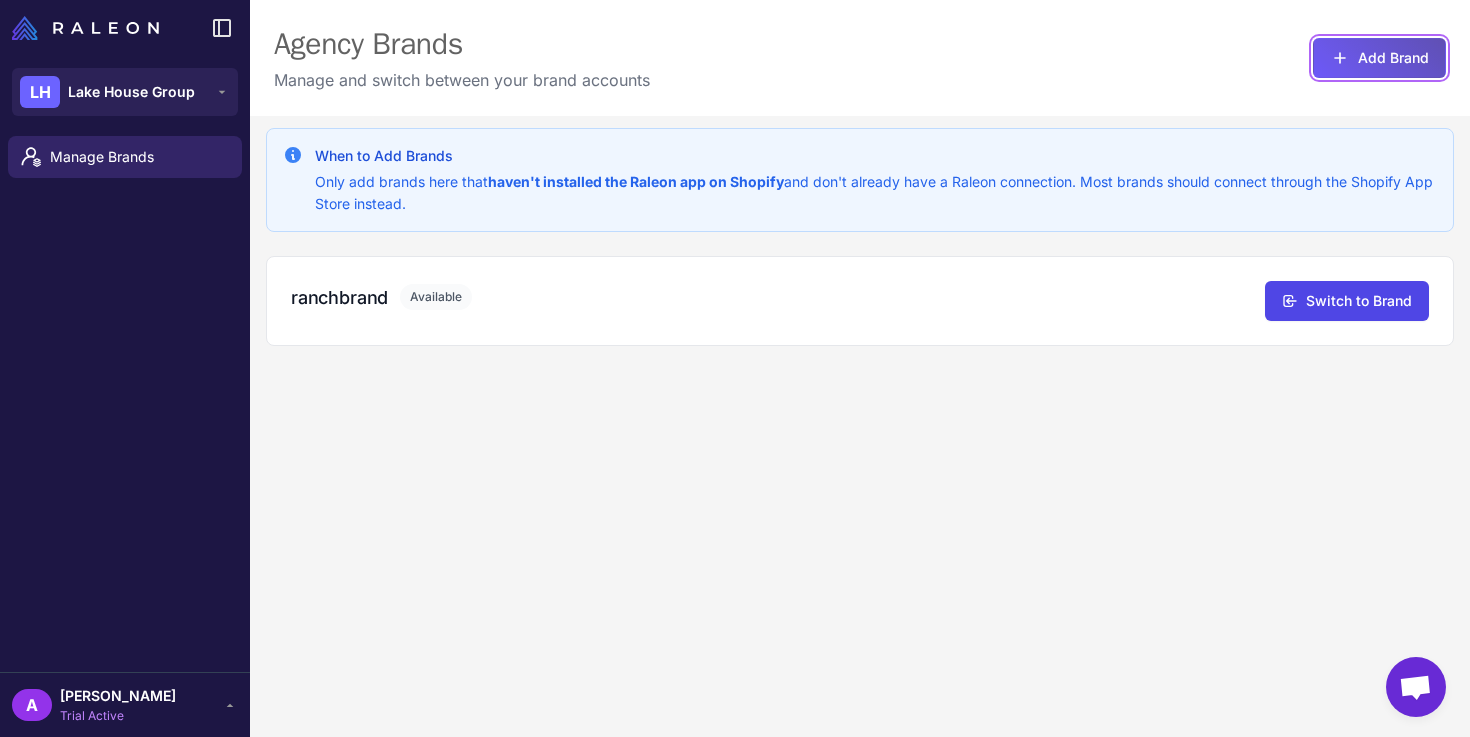 click on "Add Brand" at bounding box center [1379, 58] 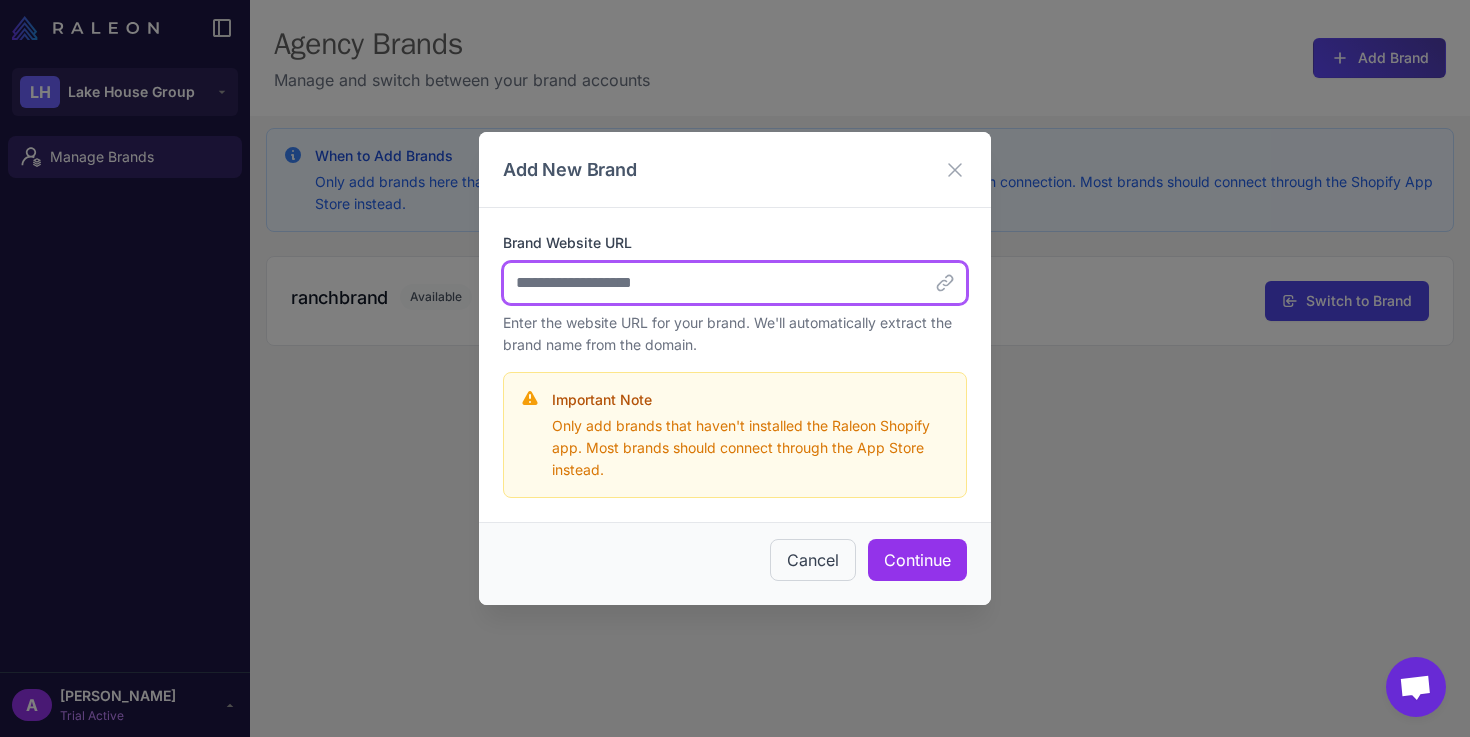click on "Brand Website URL" at bounding box center [735, 283] 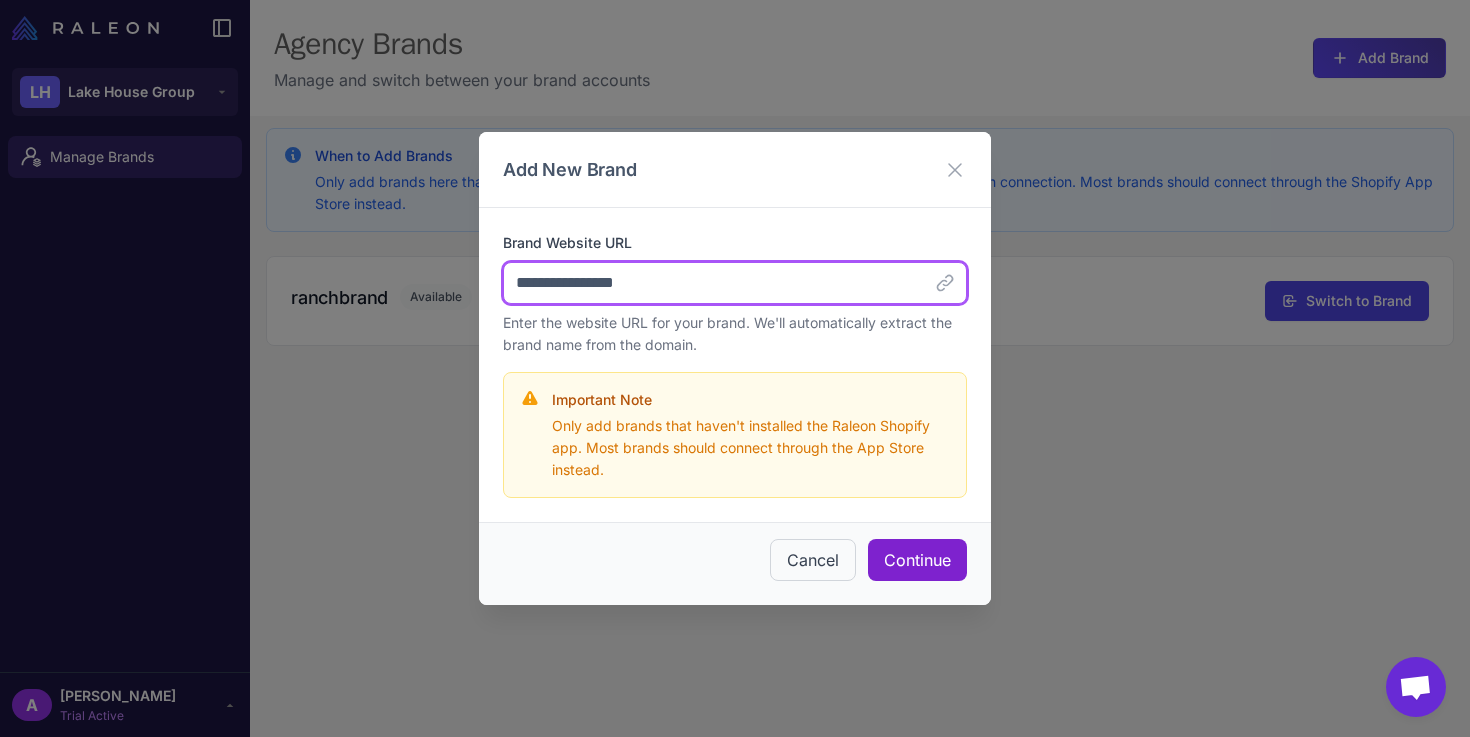 type on "**********" 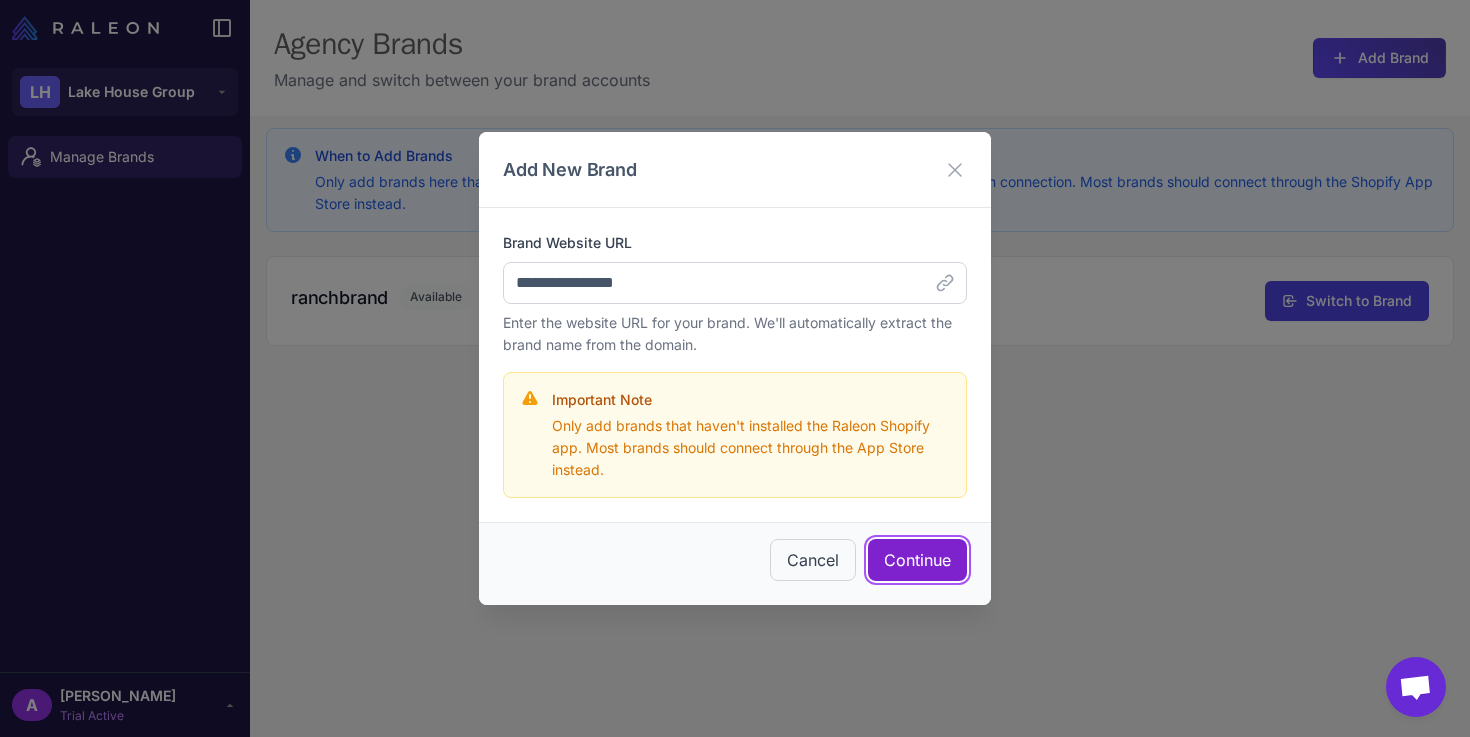 click on "Continue" at bounding box center (917, 560) 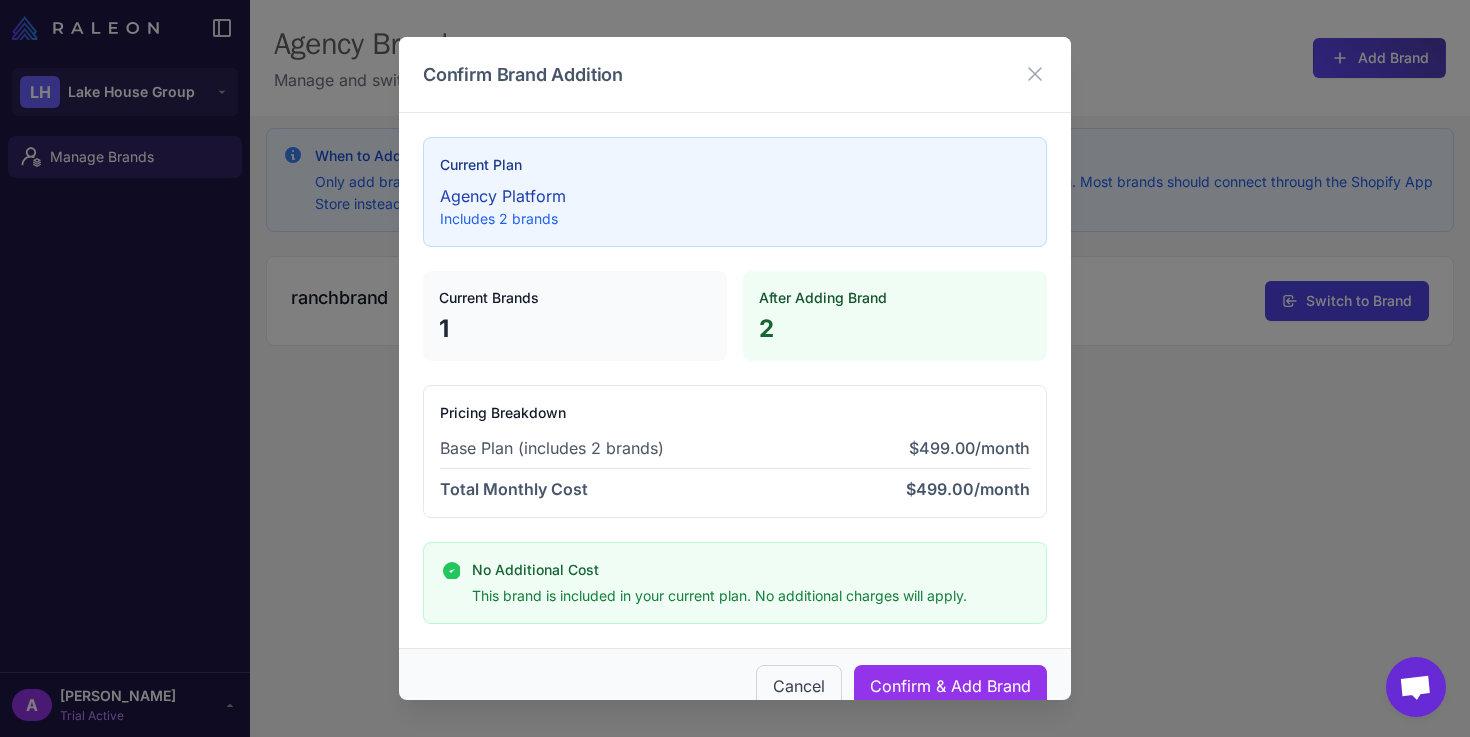 scroll, scrollTop: 30, scrollLeft: 0, axis: vertical 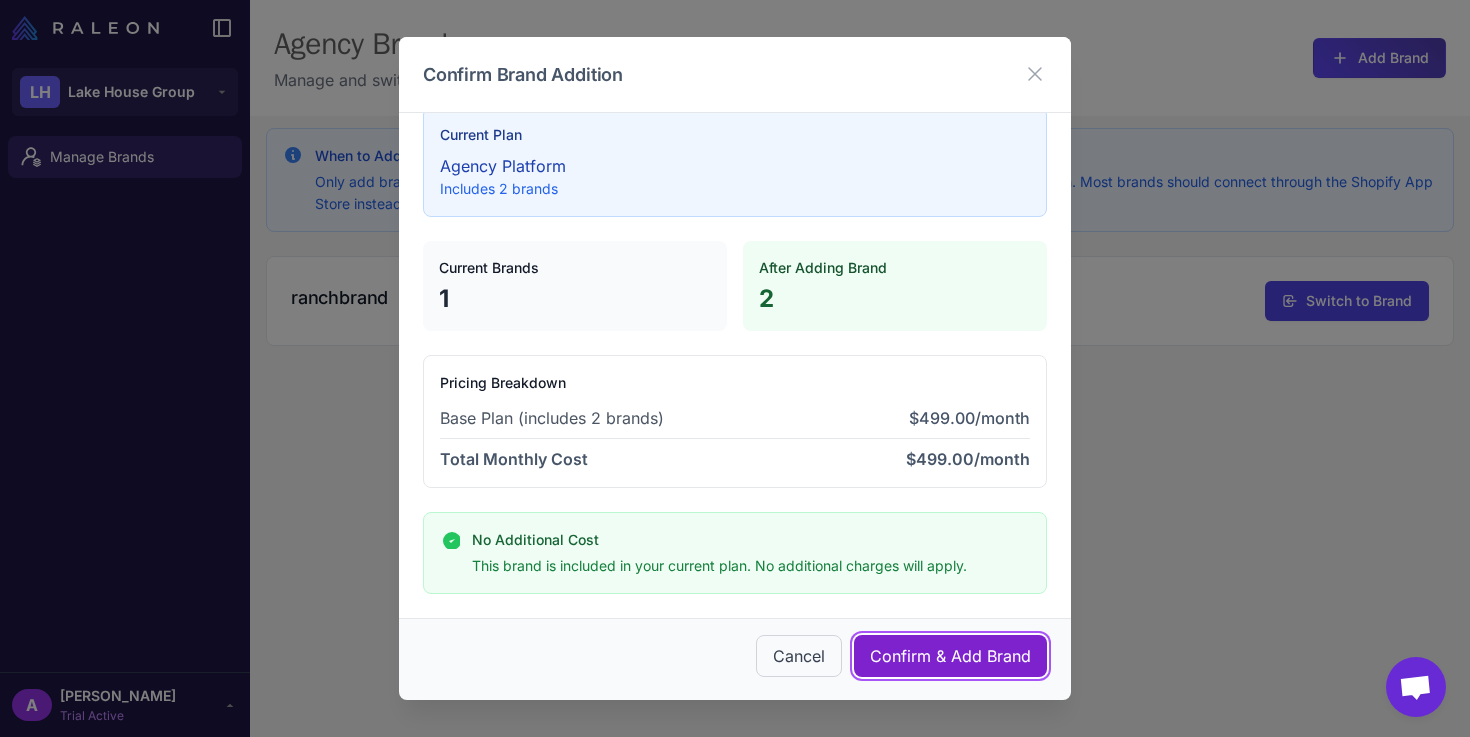 click on "Confirm & Add Brand" at bounding box center (950, 656) 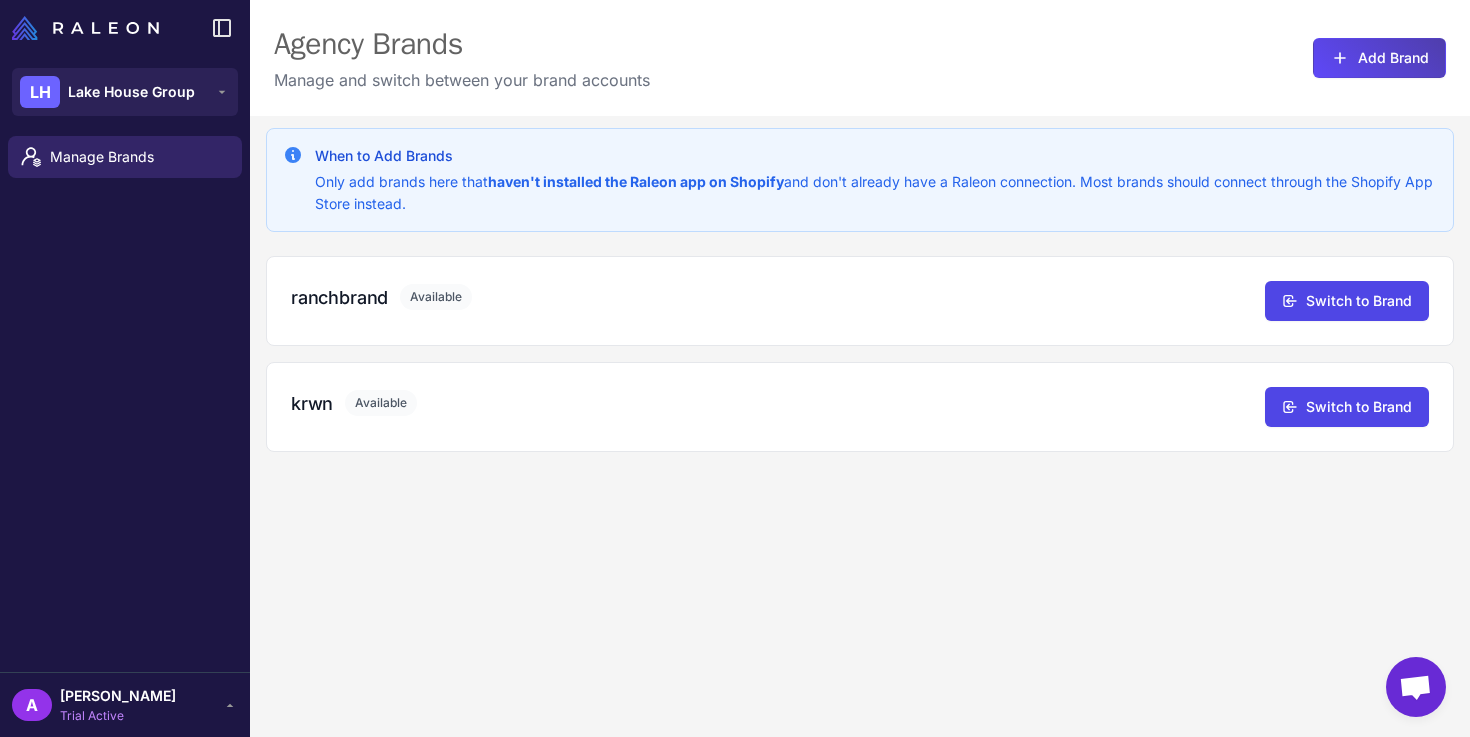 click on "Audrey Jechoux" at bounding box center (118, 696) 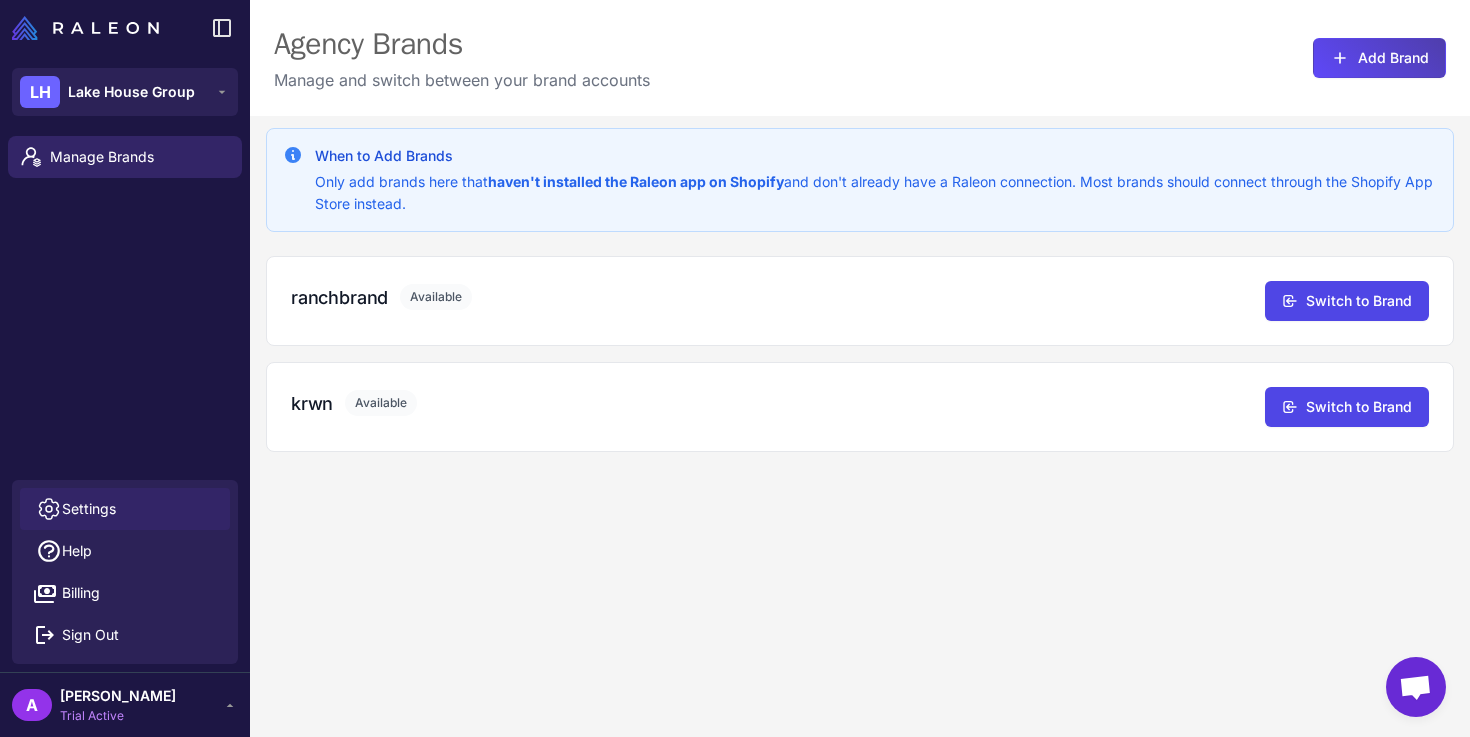 click on "Settings" at bounding box center (89, 509) 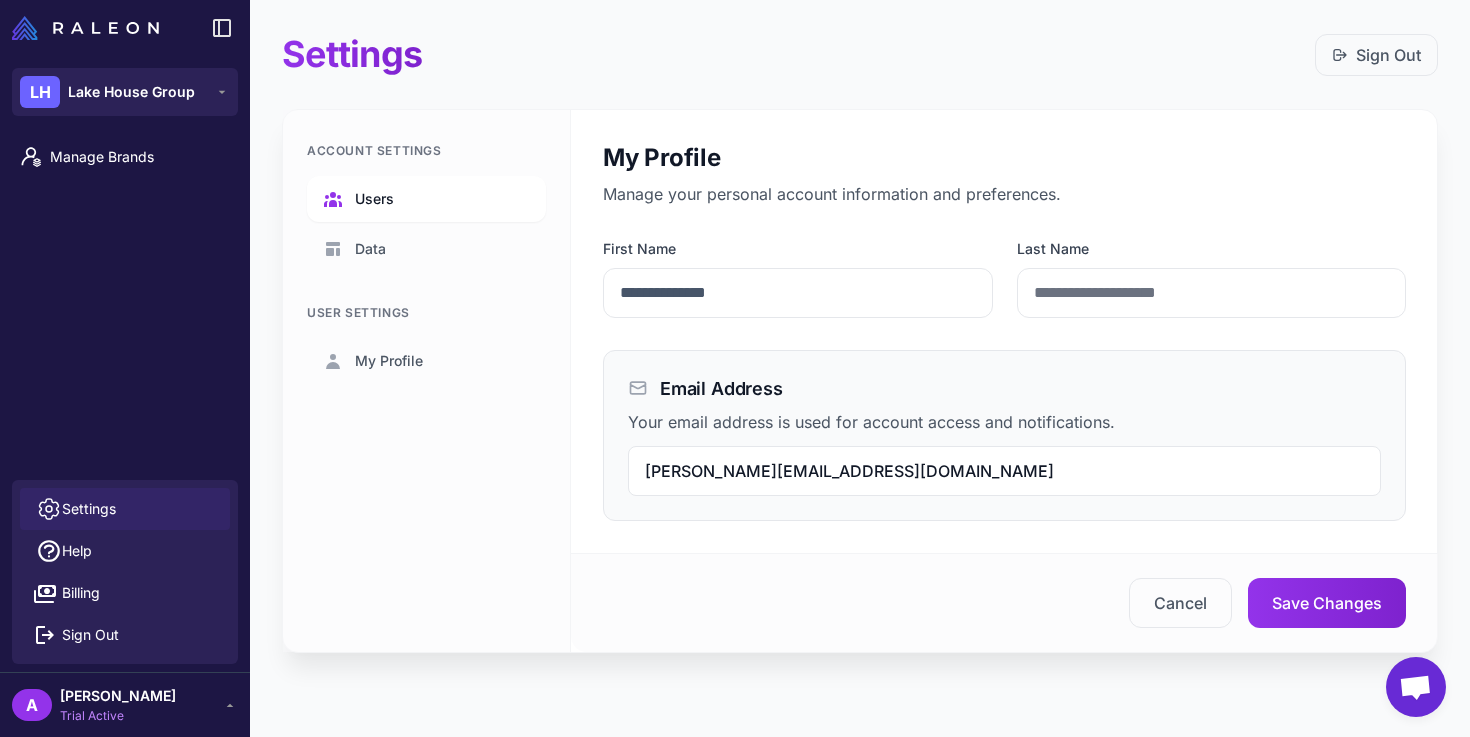 click on "Users" at bounding box center (374, 199) 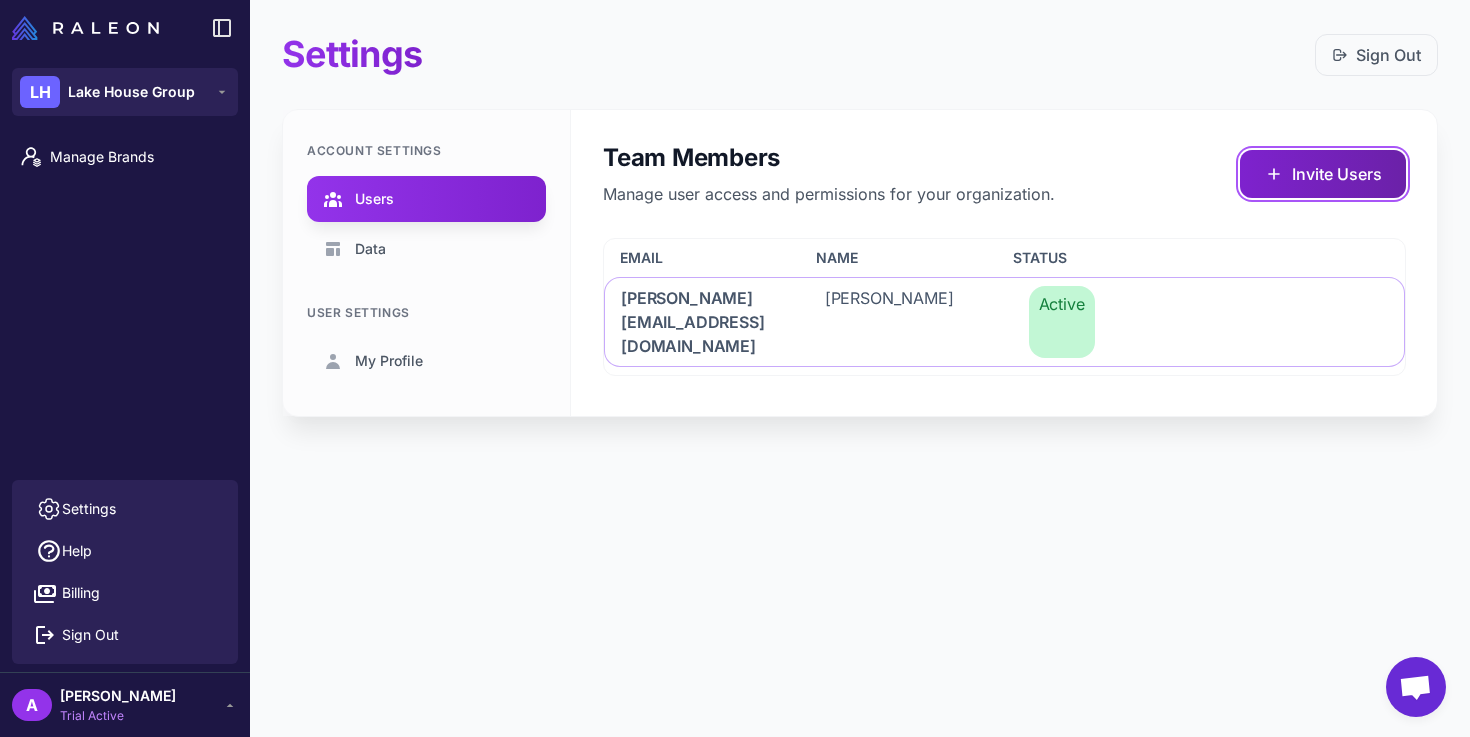 click on "Invite Users" at bounding box center [1323, 174] 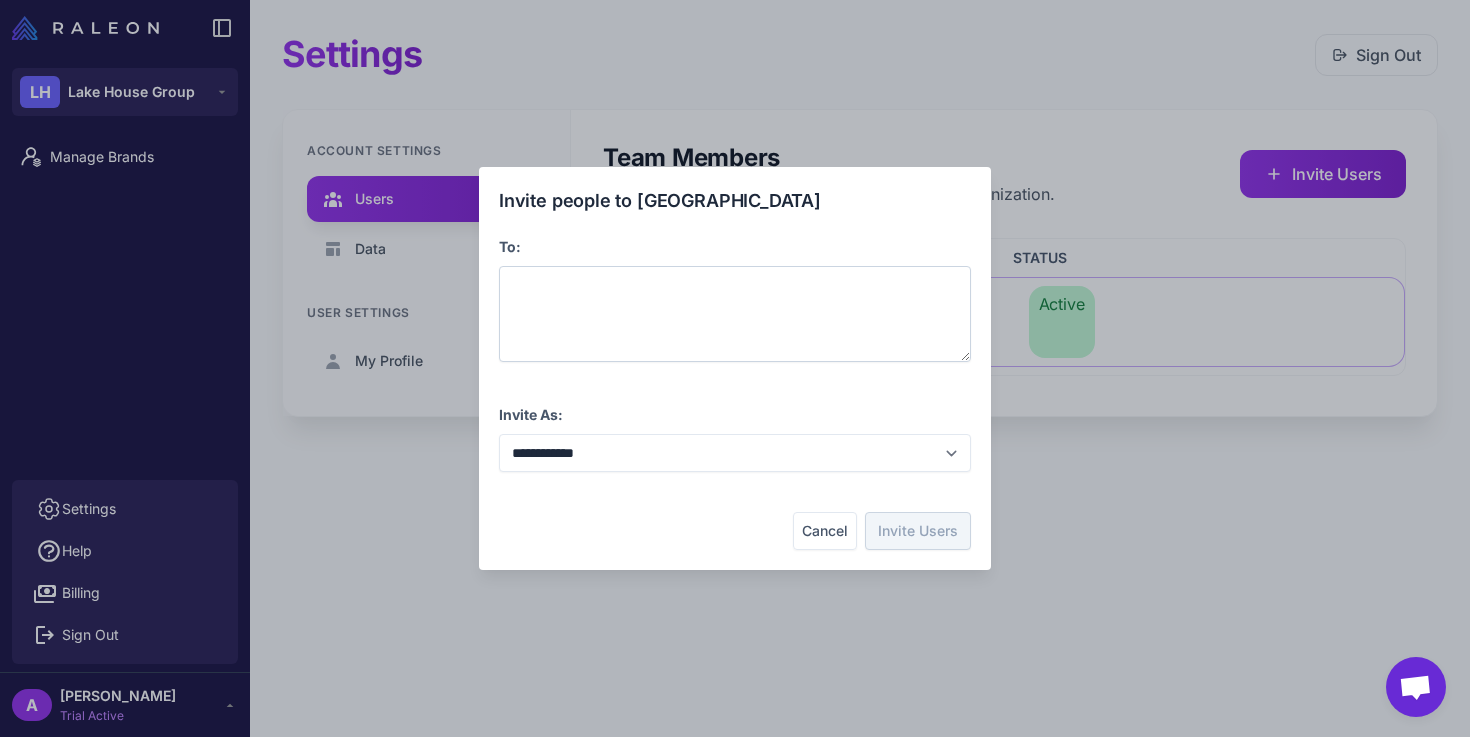 type 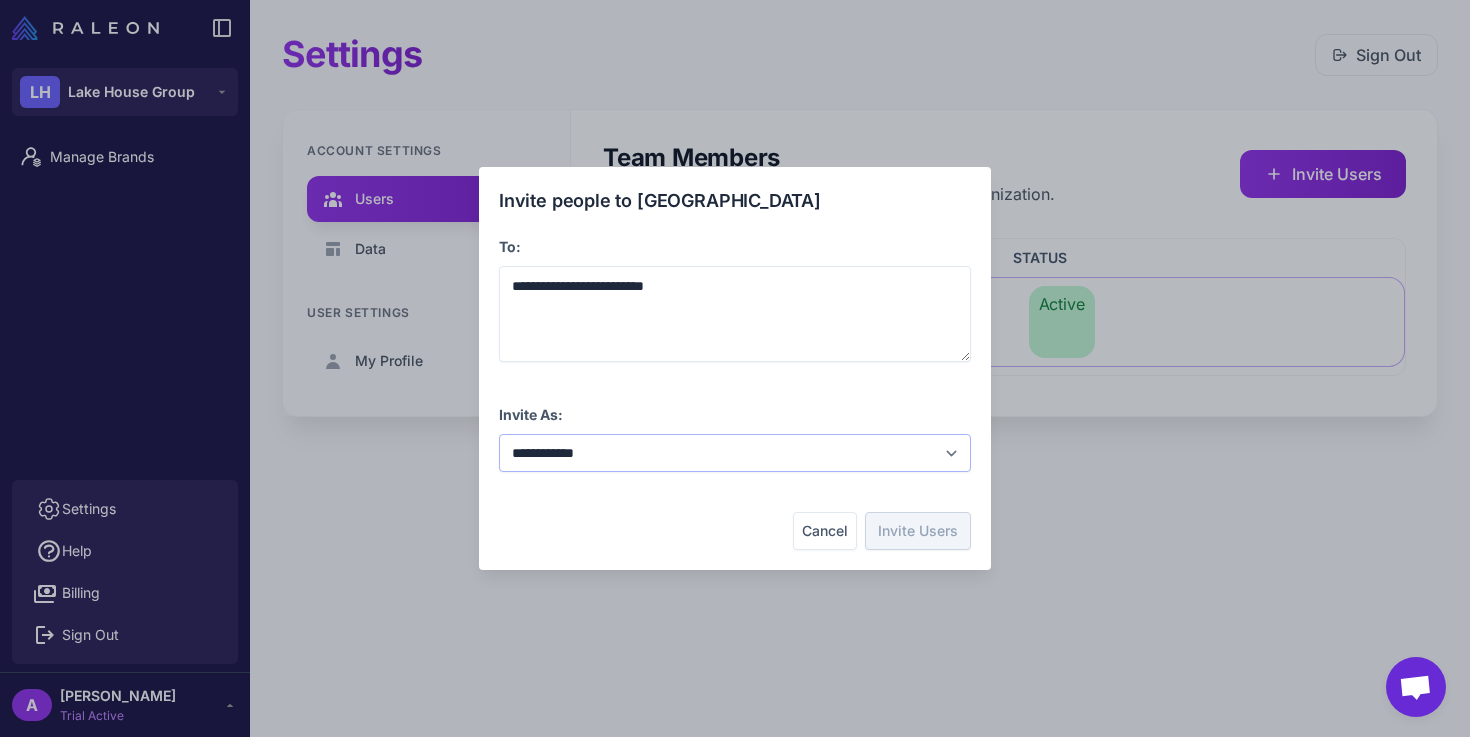 click on "**********" at bounding box center (735, 453) 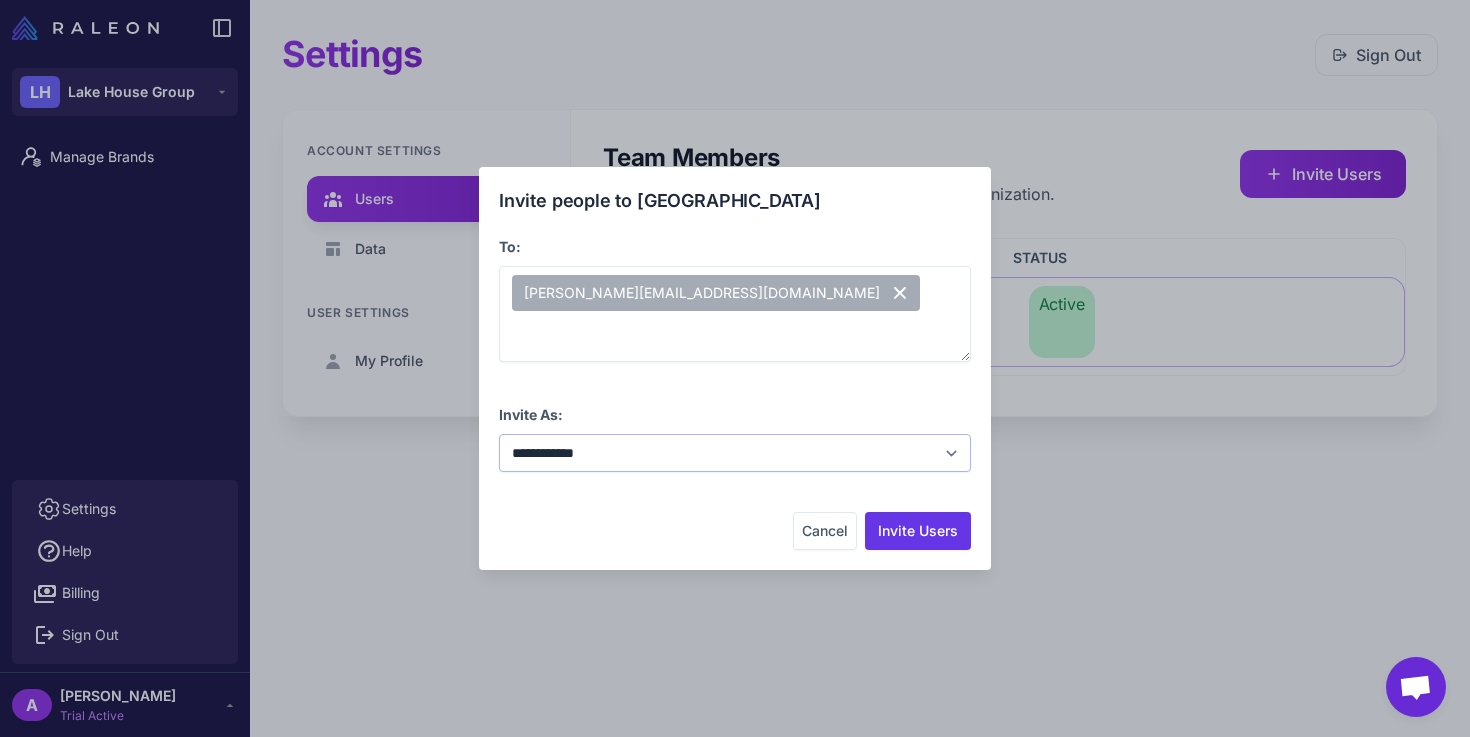 select on "**********" 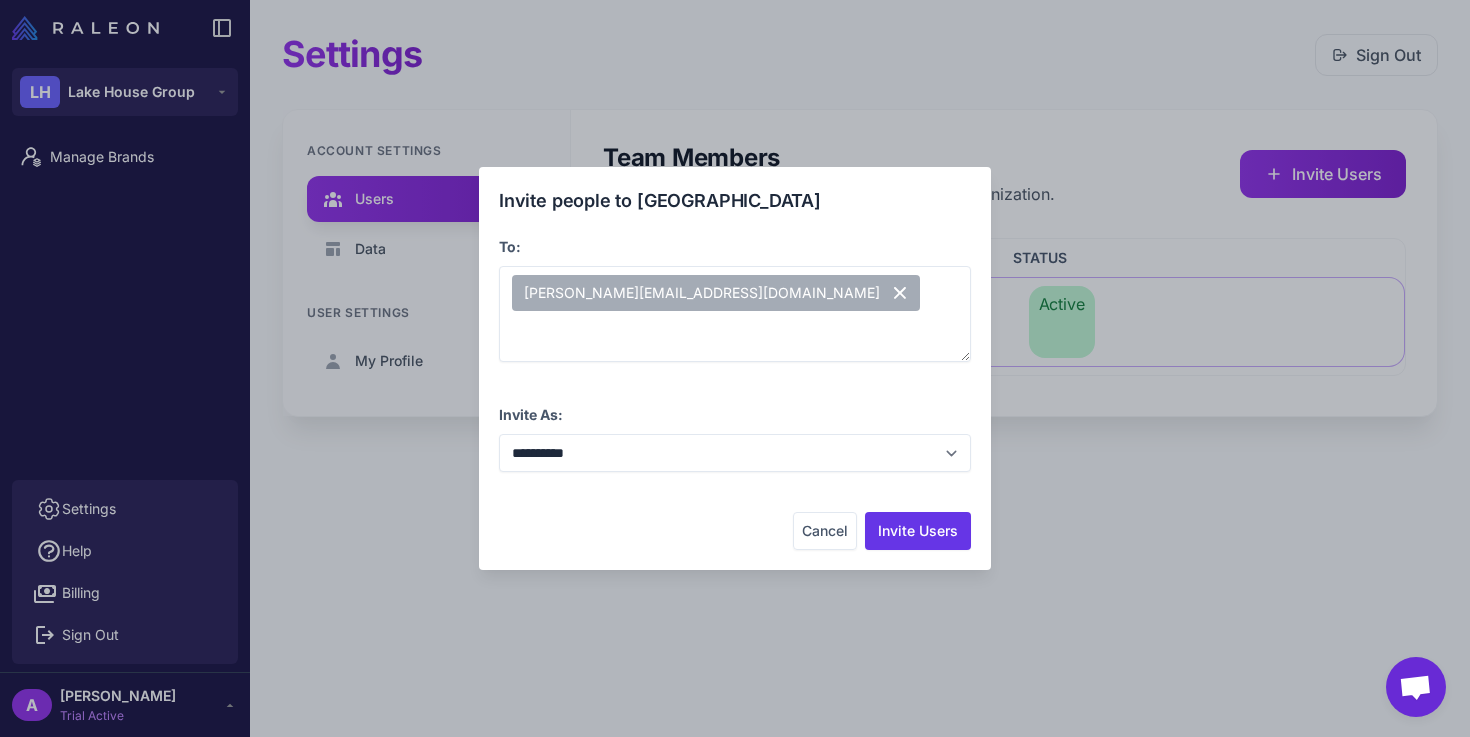 click on "**********" at bounding box center [735, 368] 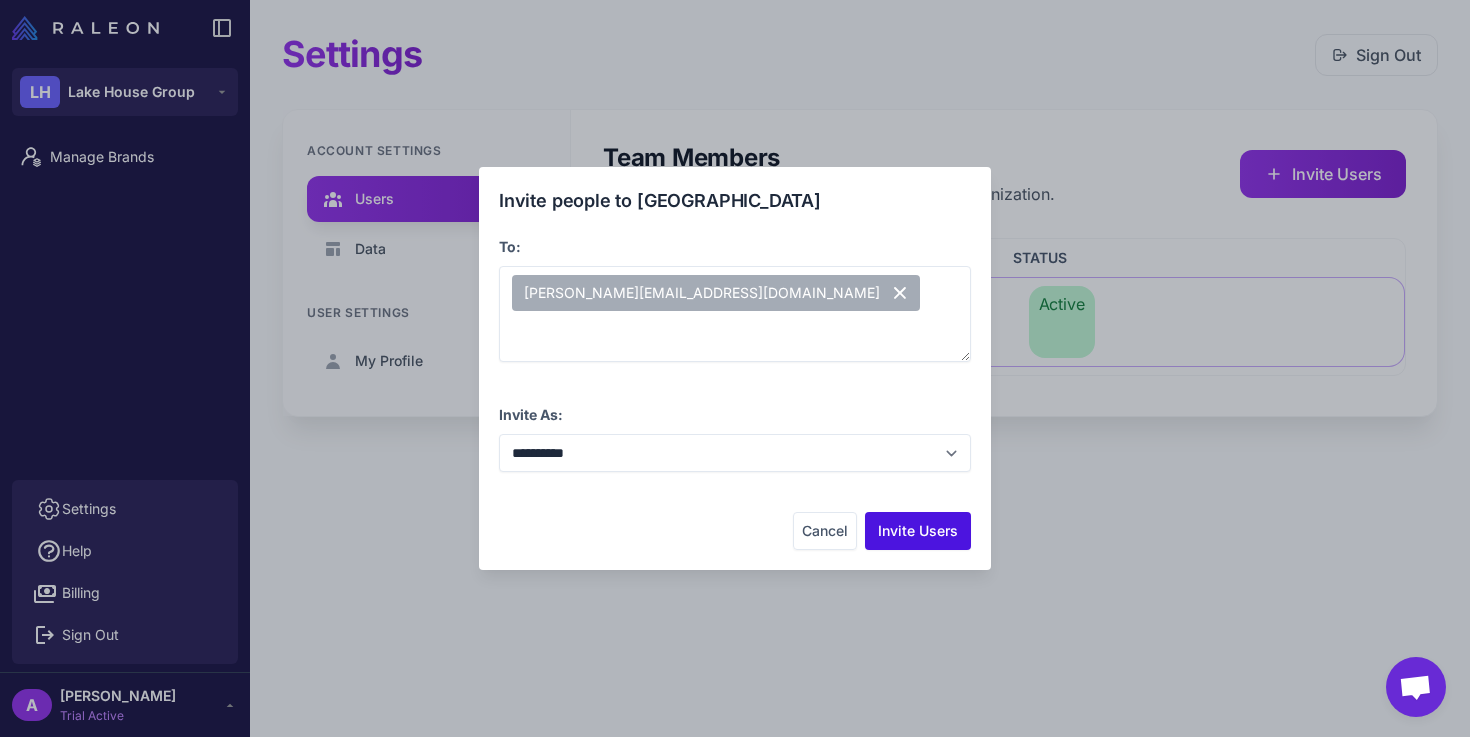 click on "Invite Users" at bounding box center (918, 531) 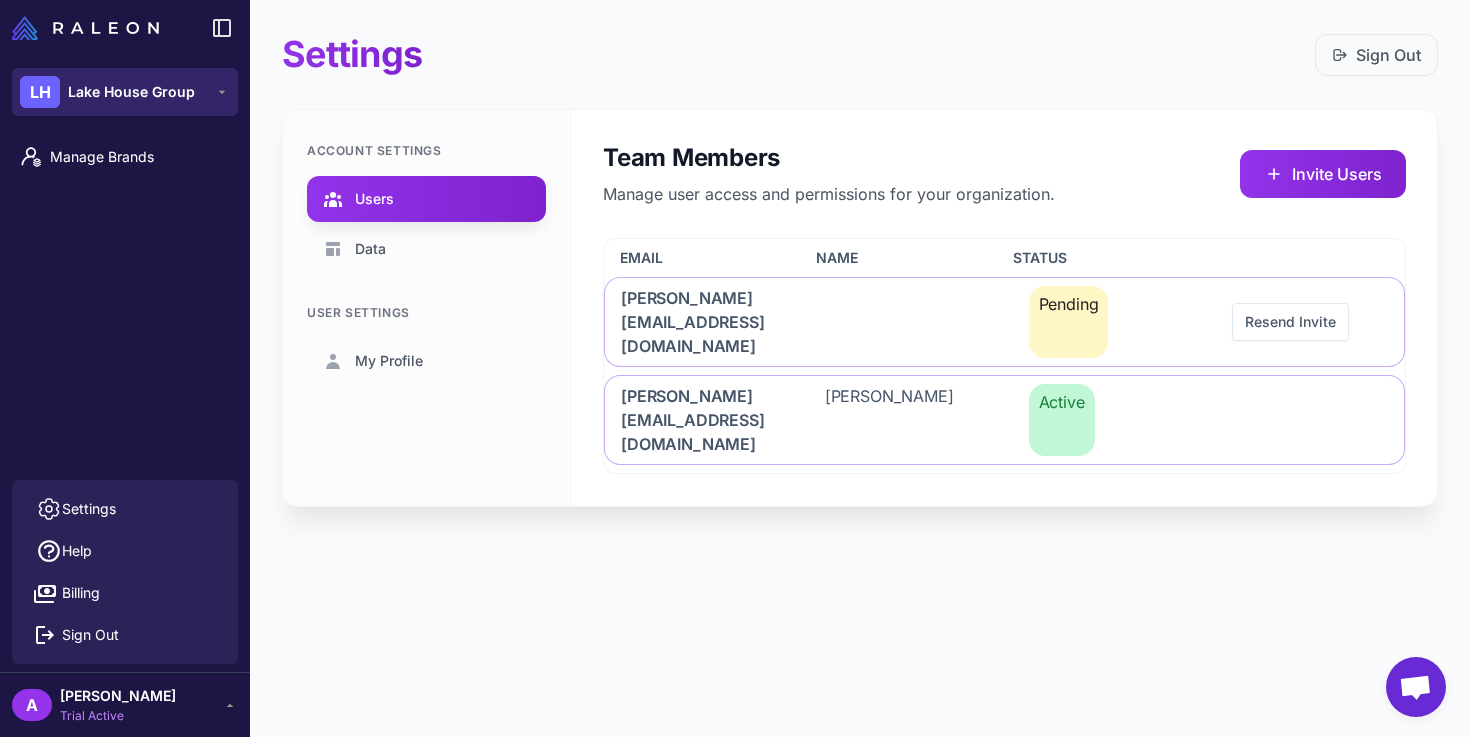 click on "Lake House Group" at bounding box center (131, 92) 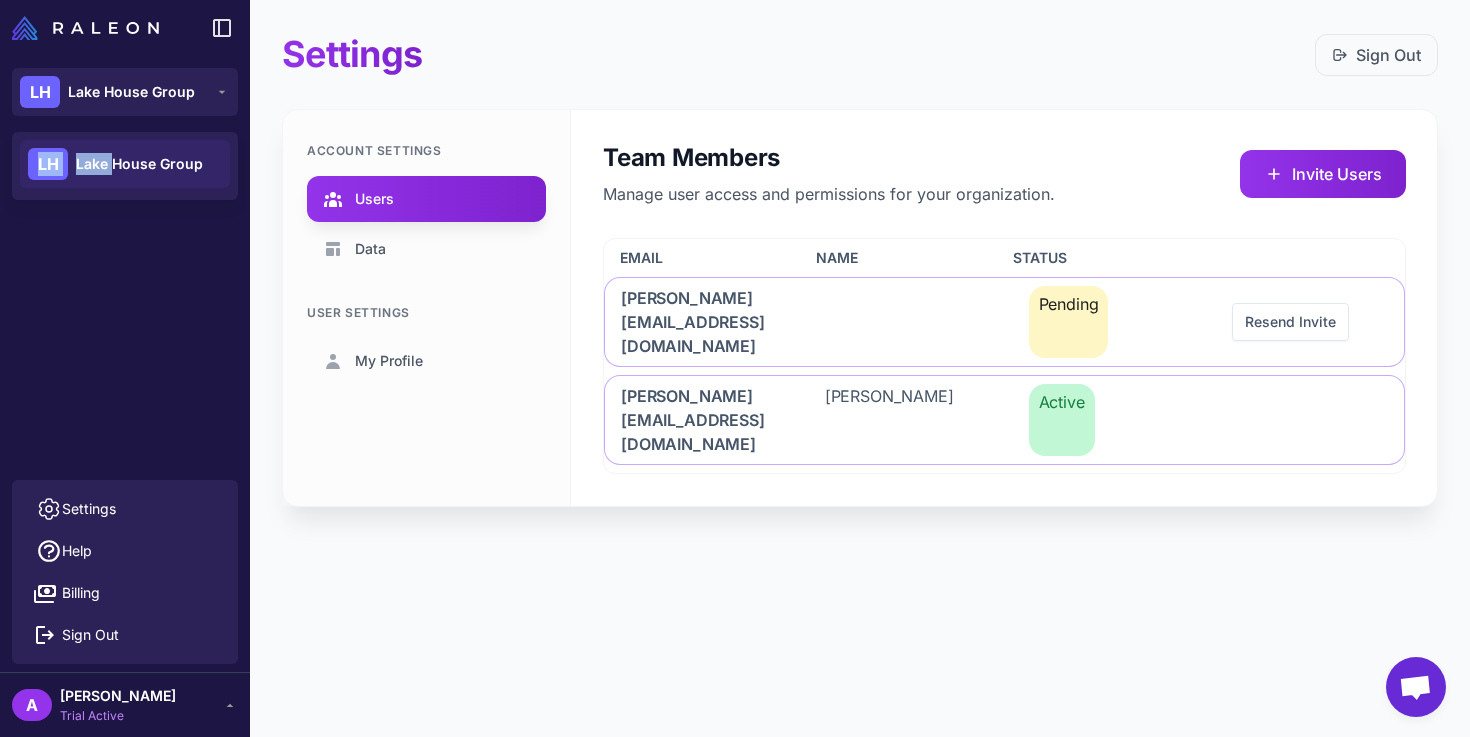 drag, startPoint x: 112, startPoint y: 169, endPoint x: 137, endPoint y: 117, distance: 57.697487 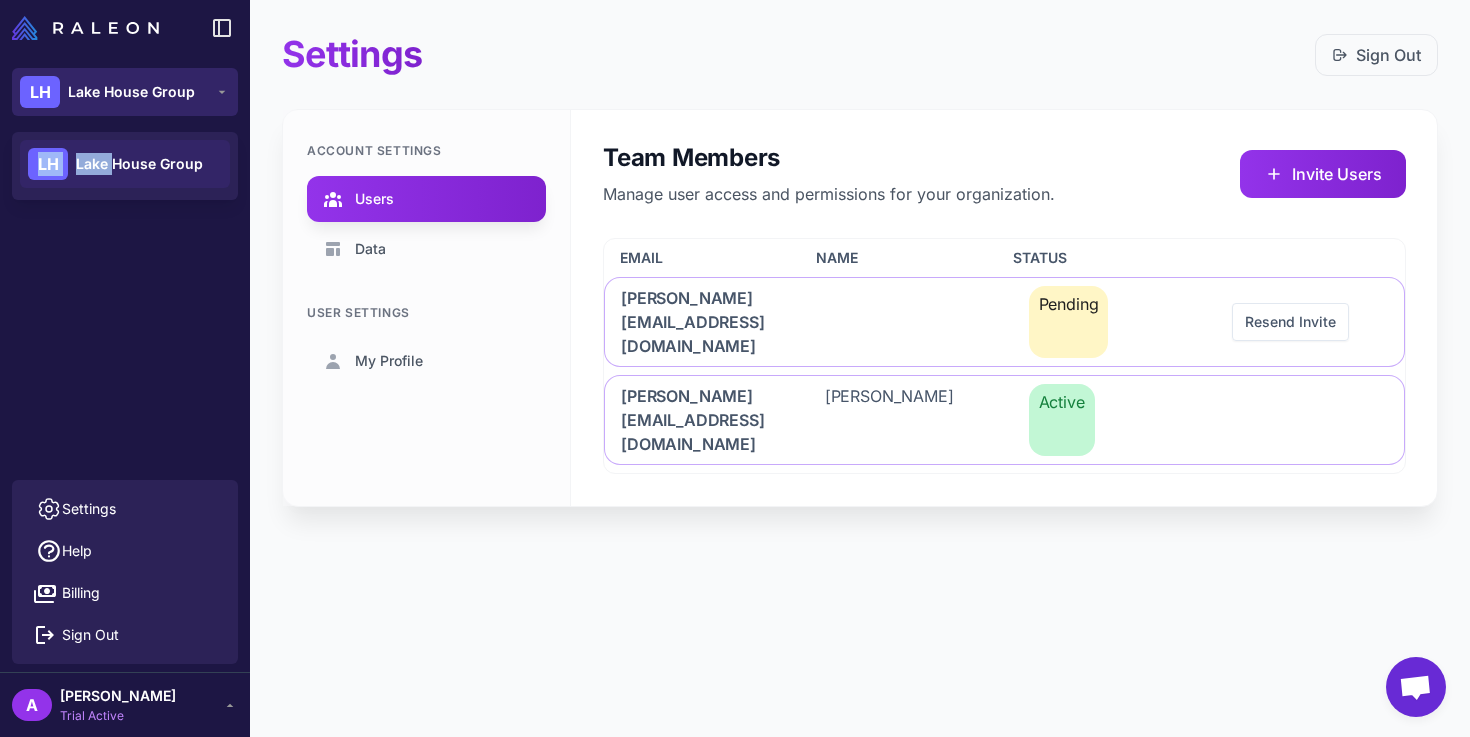 click on "Lake House Group" at bounding box center [131, 92] 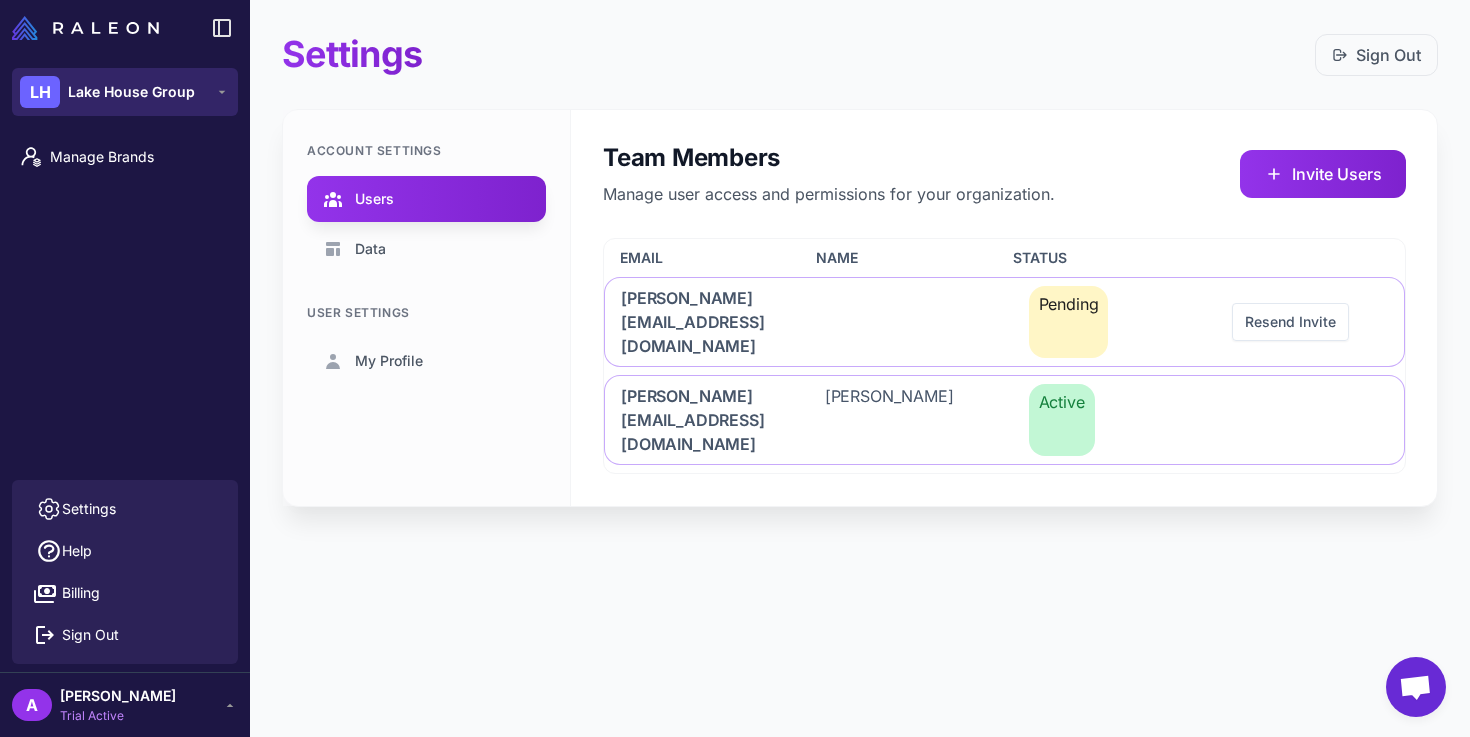 click on "Lake House Group" at bounding box center [131, 92] 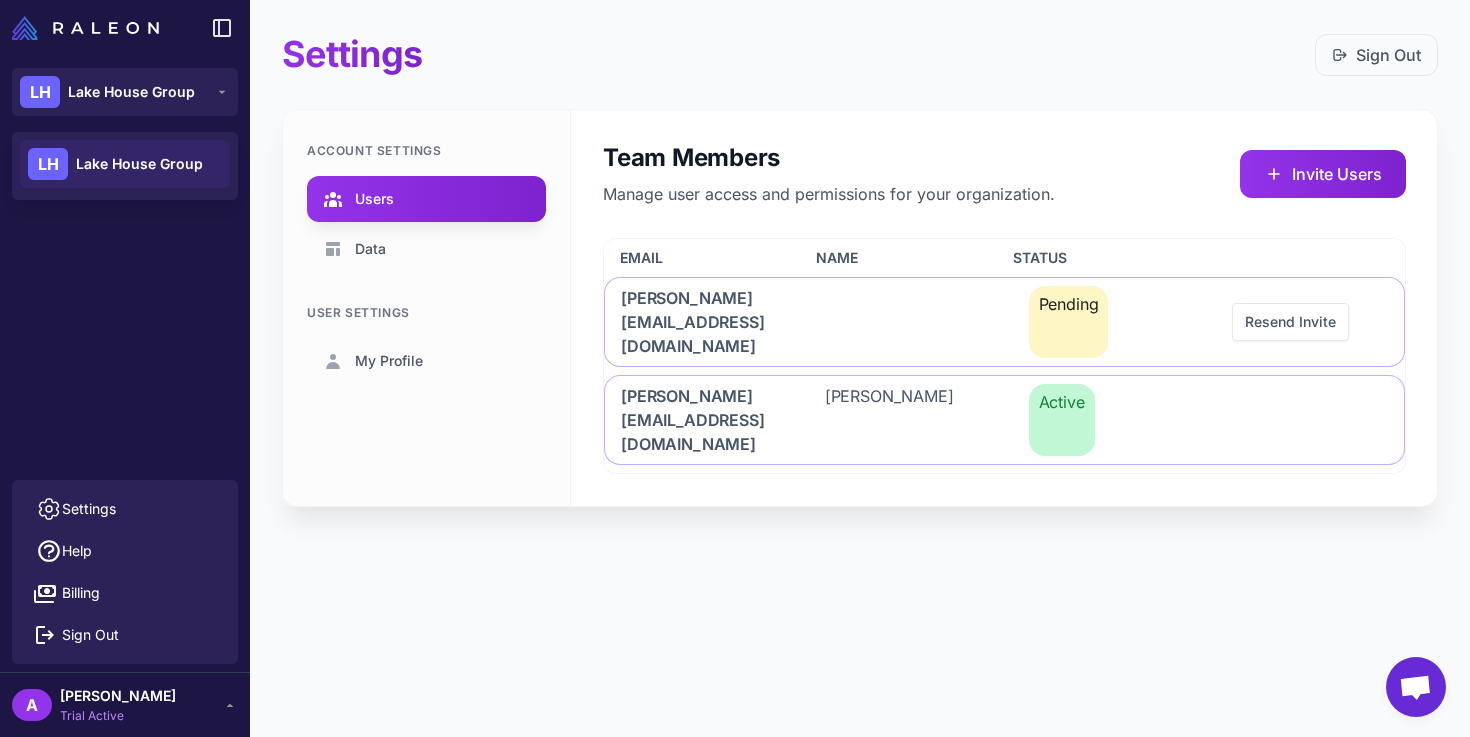 click on "Settings  Sign Out  Account Settings Users Data User Settings My Profile Team Members Manage user access and permissions for your organization.  Invite Users  Email Name Status antoine.l@lakehousegrp.com Pending Resend Invite audrey.j@lakehousegrp.com Audrey Jechoux  Active" 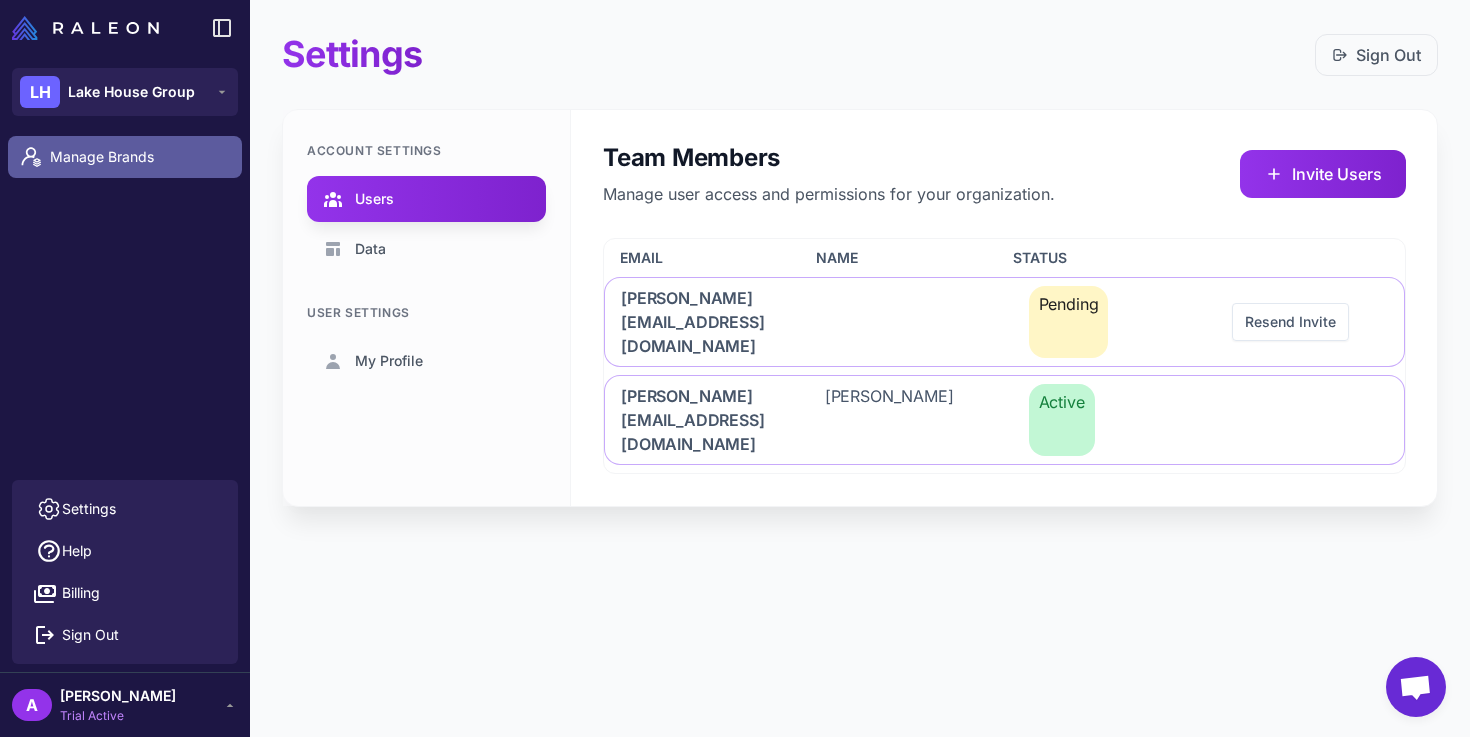 click on "Manage Brands" at bounding box center (138, 157) 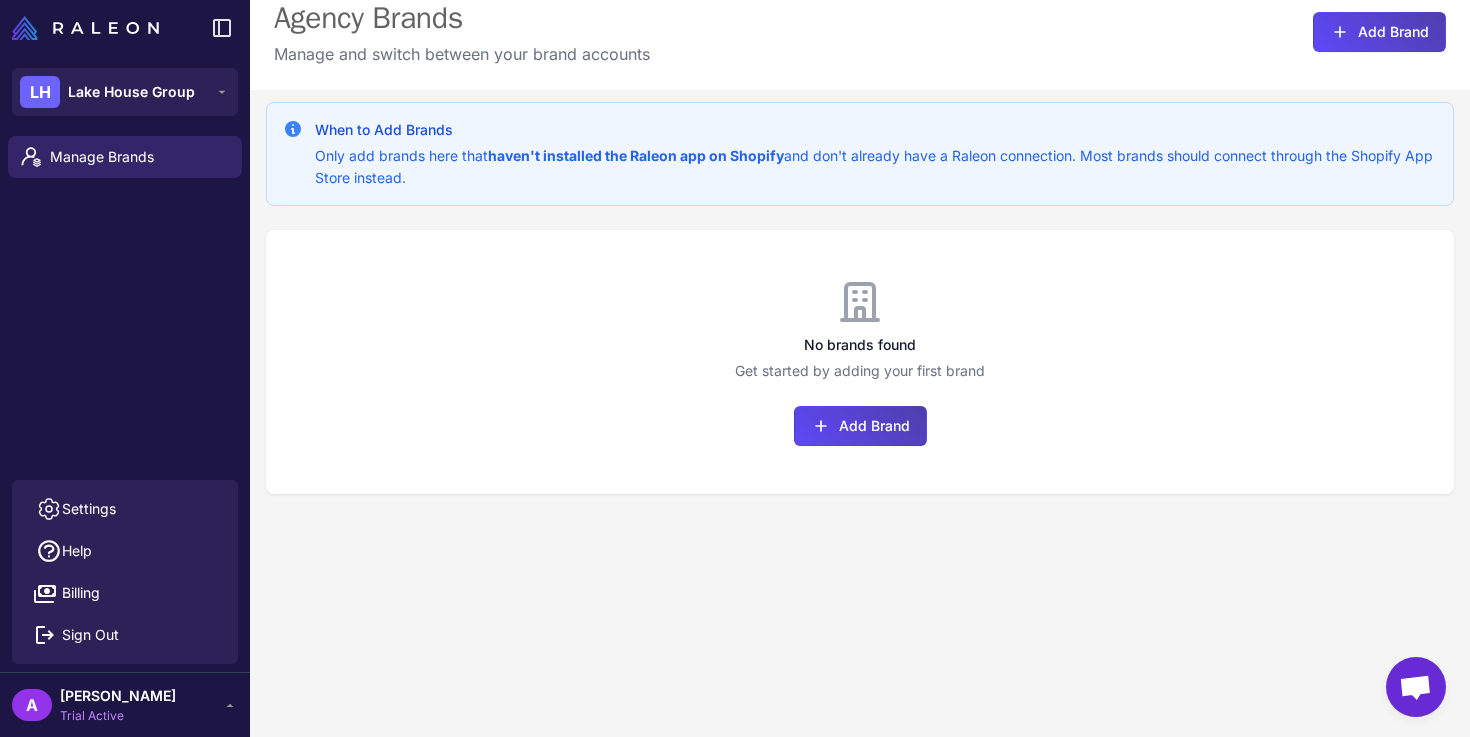 scroll, scrollTop: 0, scrollLeft: 0, axis: both 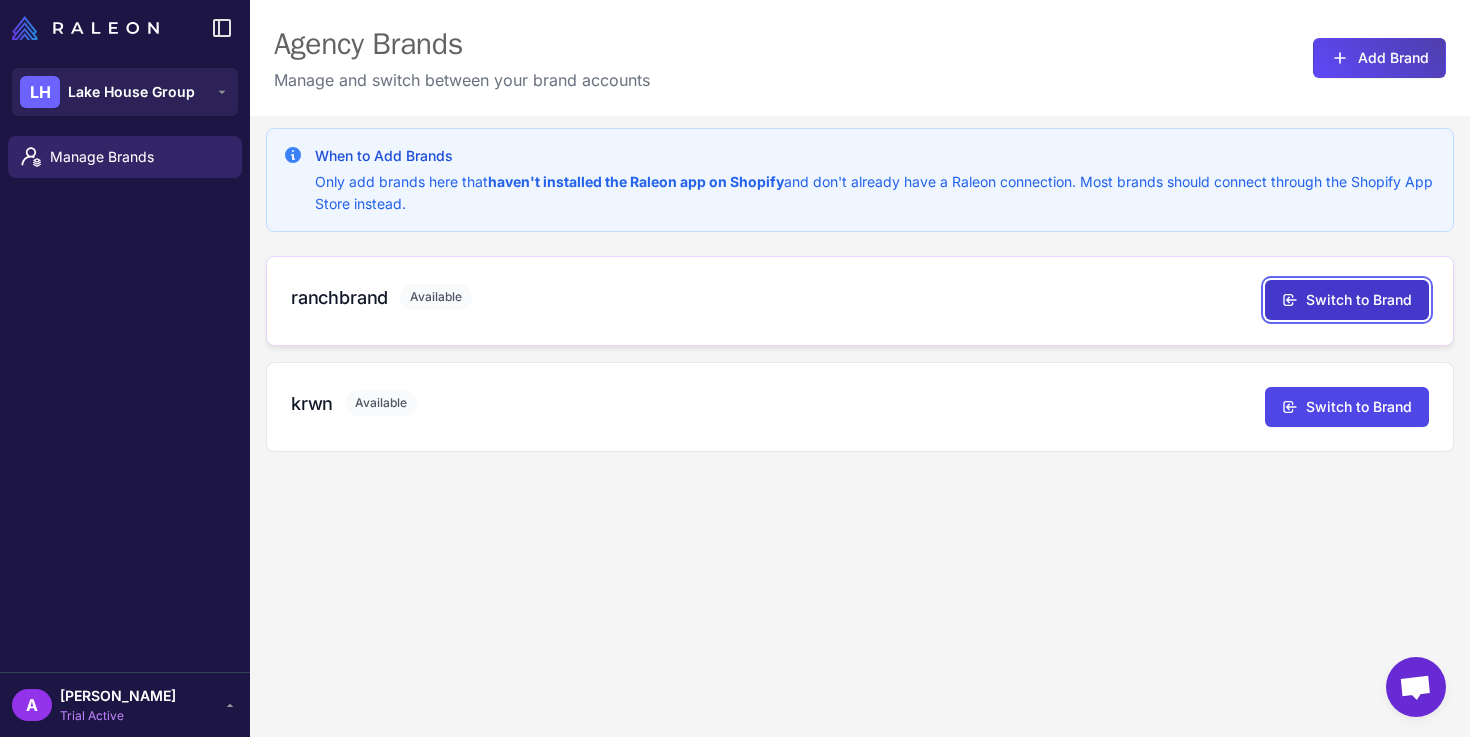 click on "Switch to Brand" at bounding box center [1347, 300] 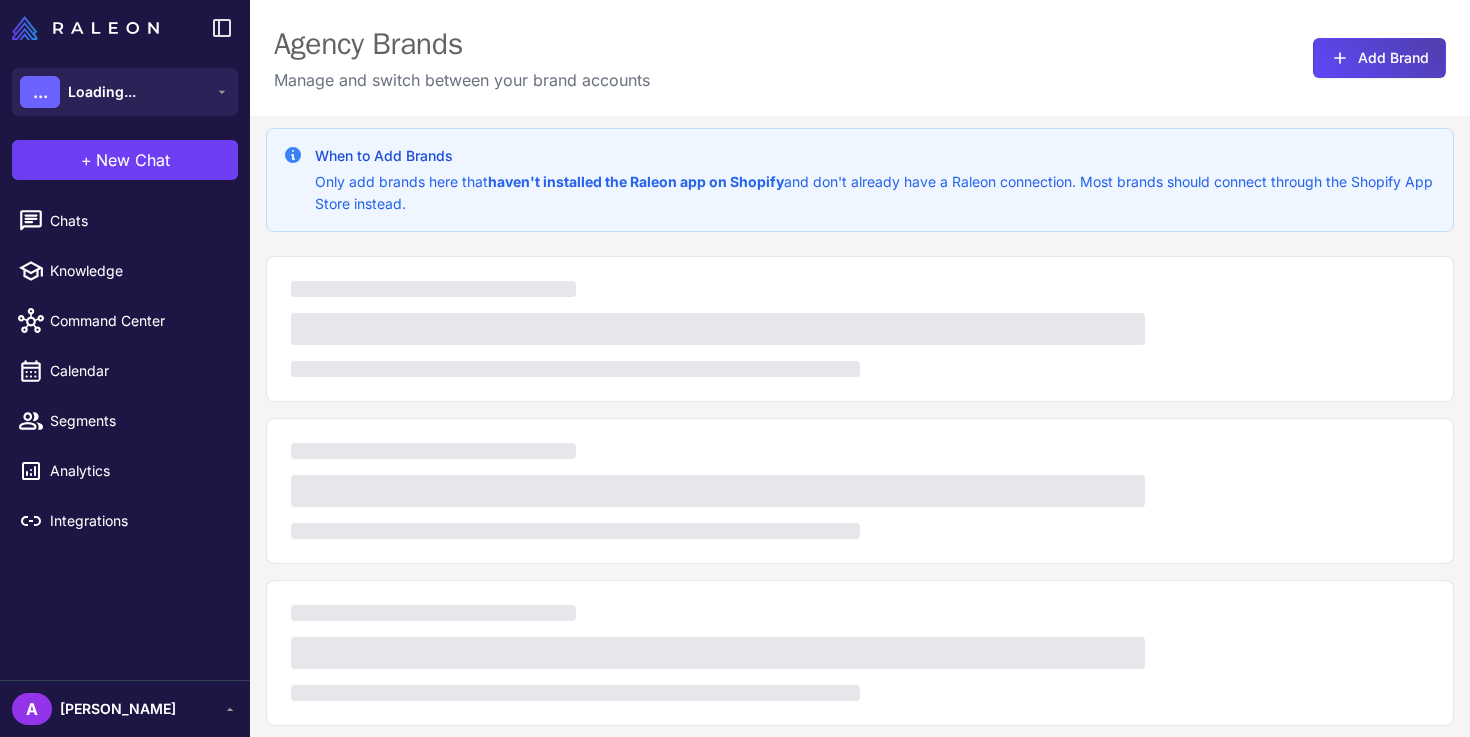 scroll, scrollTop: 0, scrollLeft: 0, axis: both 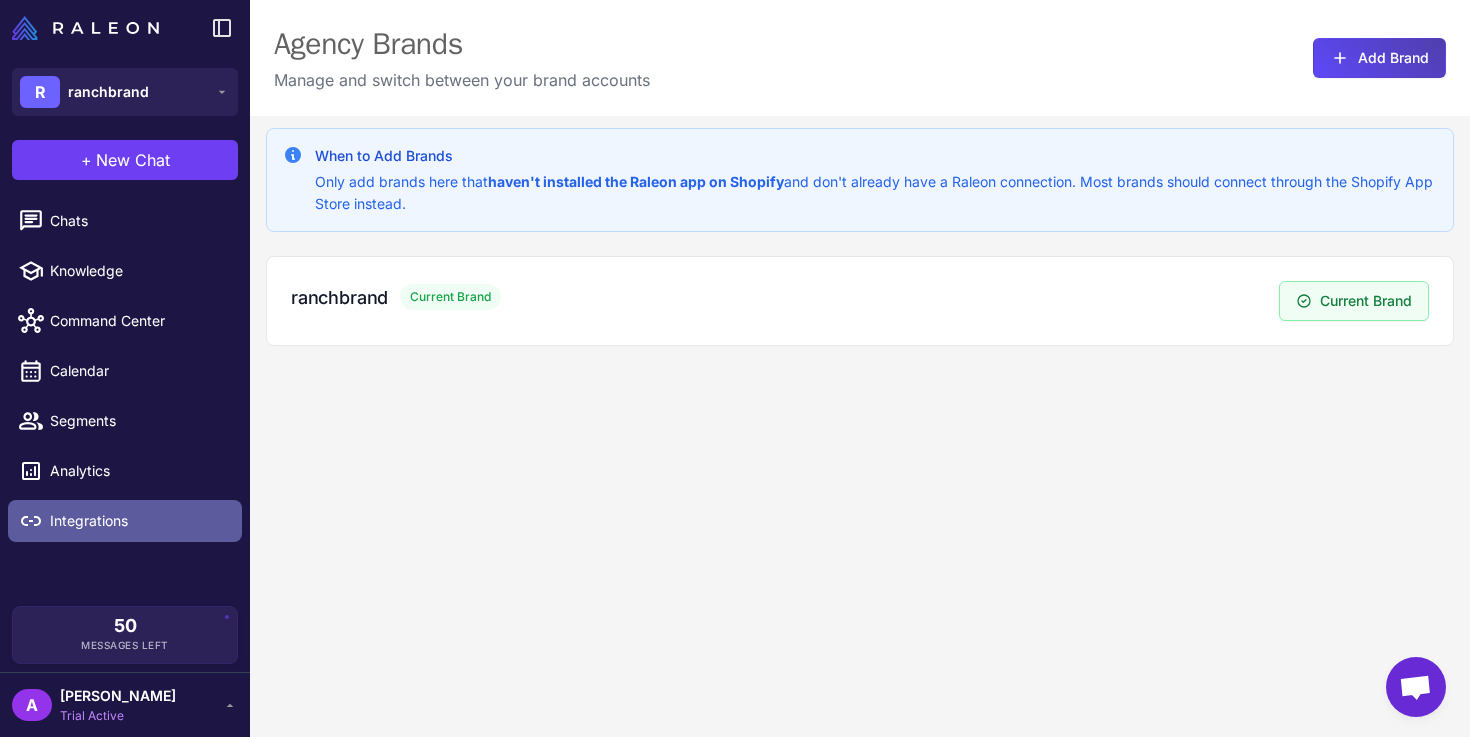 click on "Integrations" at bounding box center (138, 521) 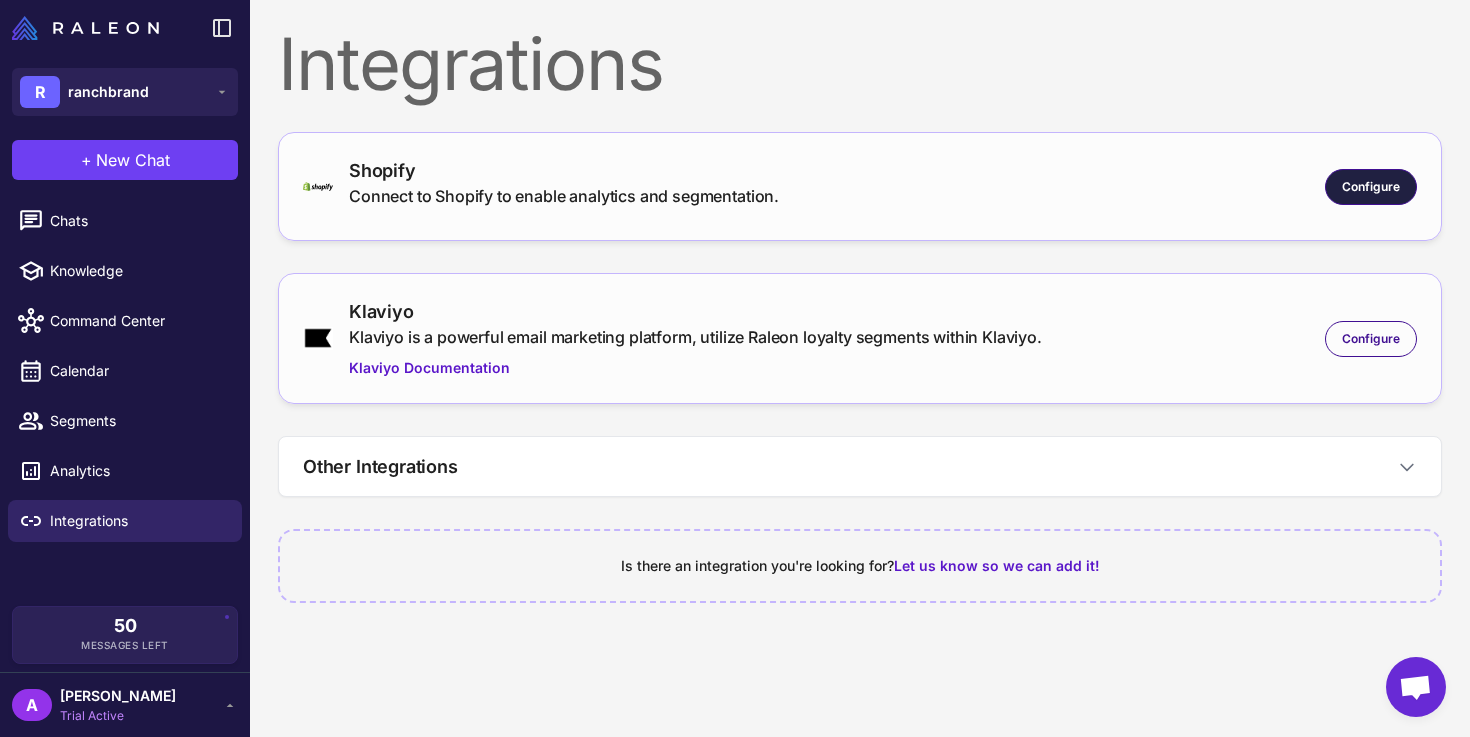 click on "Configure" at bounding box center [1371, 187] 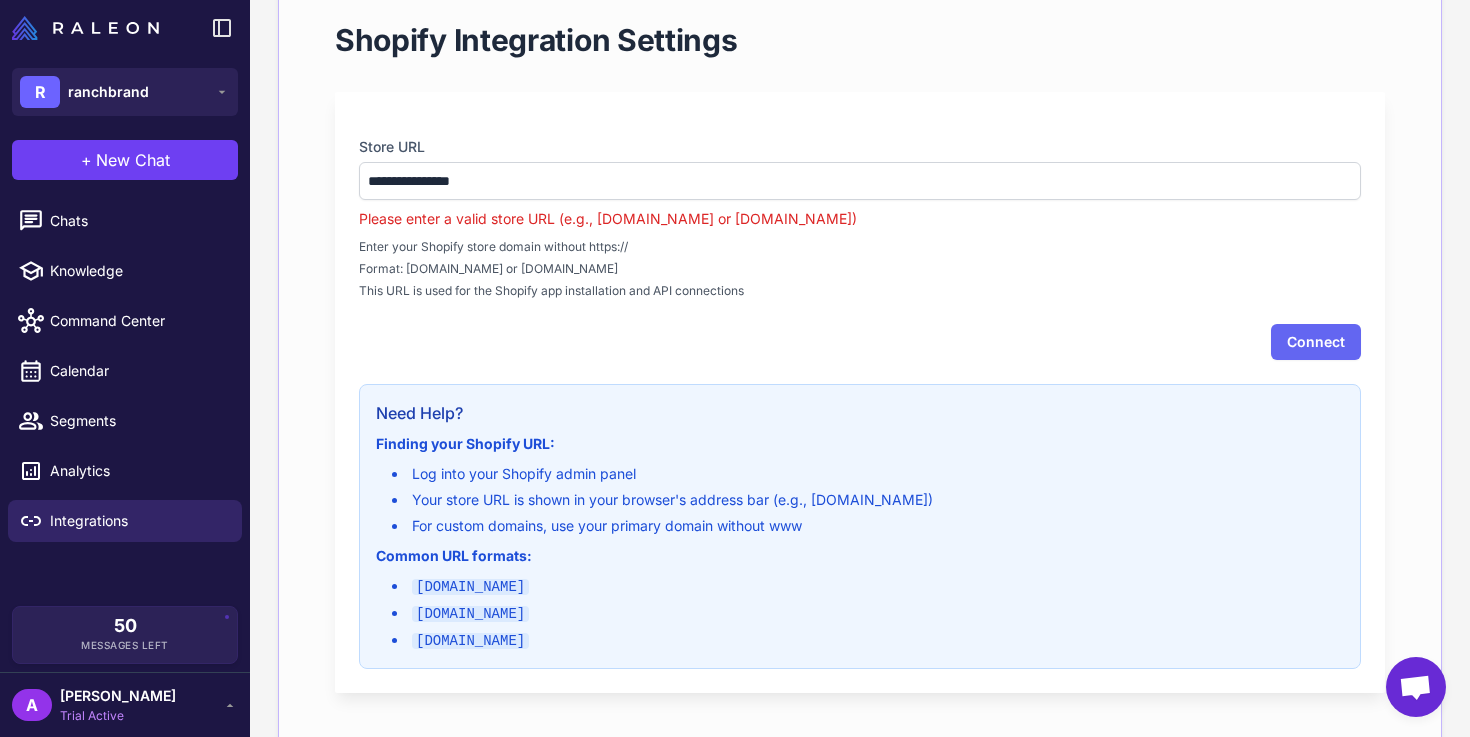 scroll, scrollTop: 244, scrollLeft: 0, axis: vertical 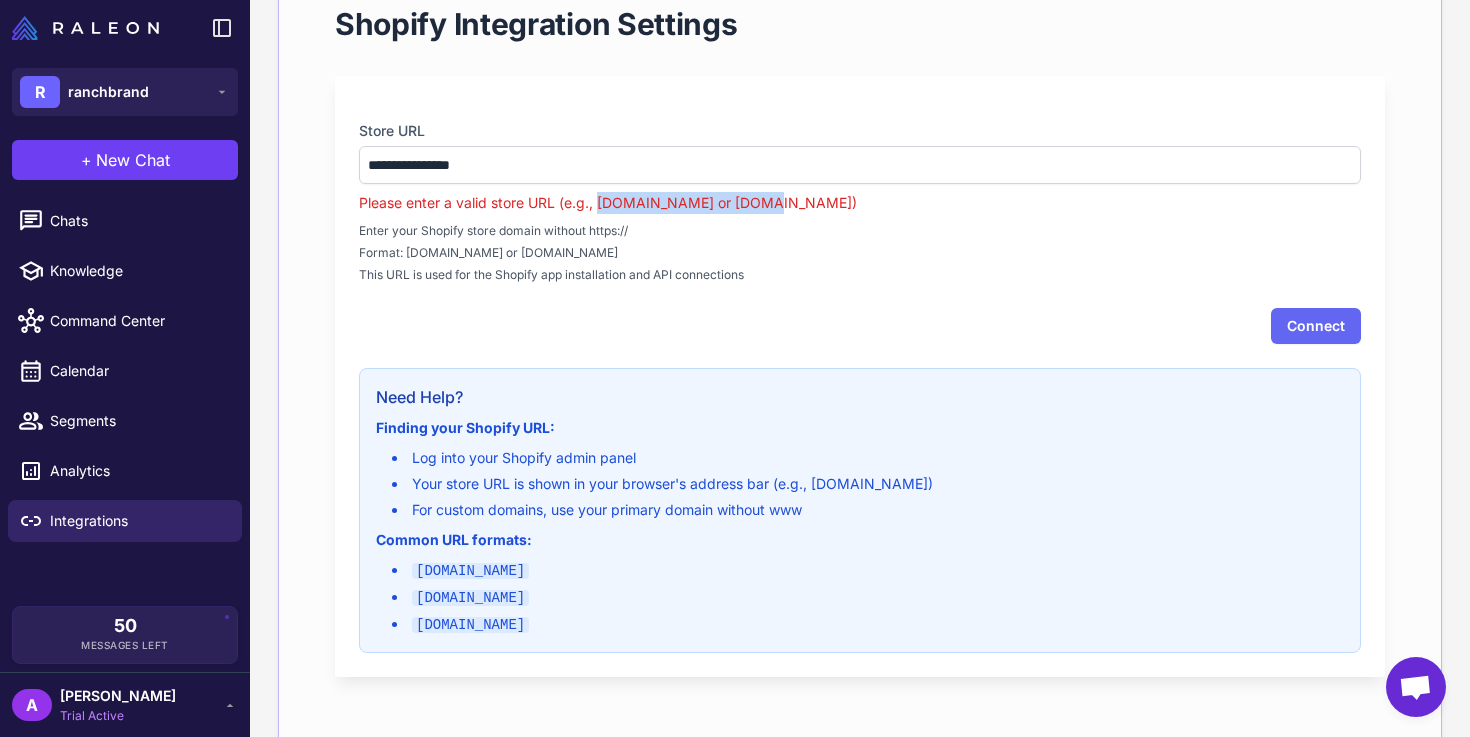drag, startPoint x: 599, startPoint y: 199, endPoint x: 759, endPoint y: 199, distance: 160 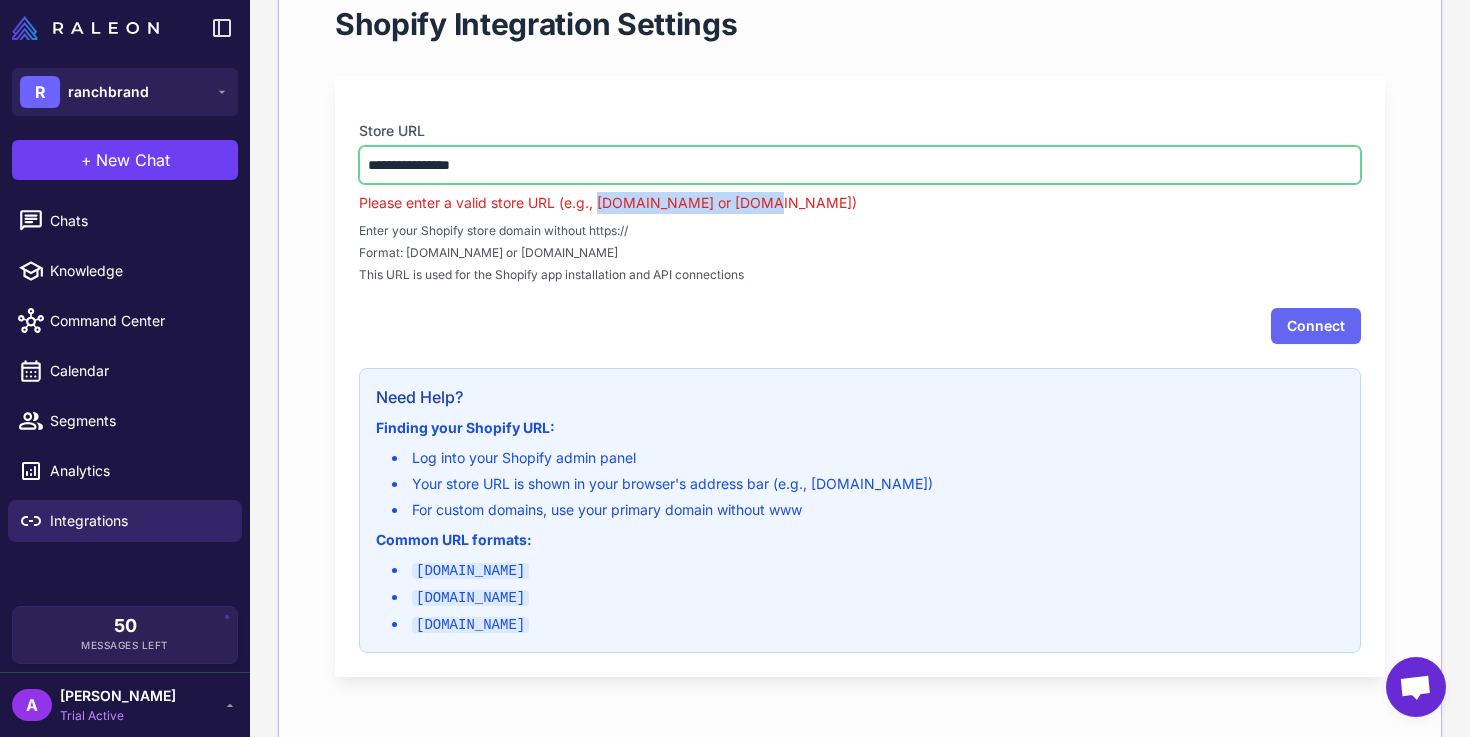 click on "**********" at bounding box center (860, 165) 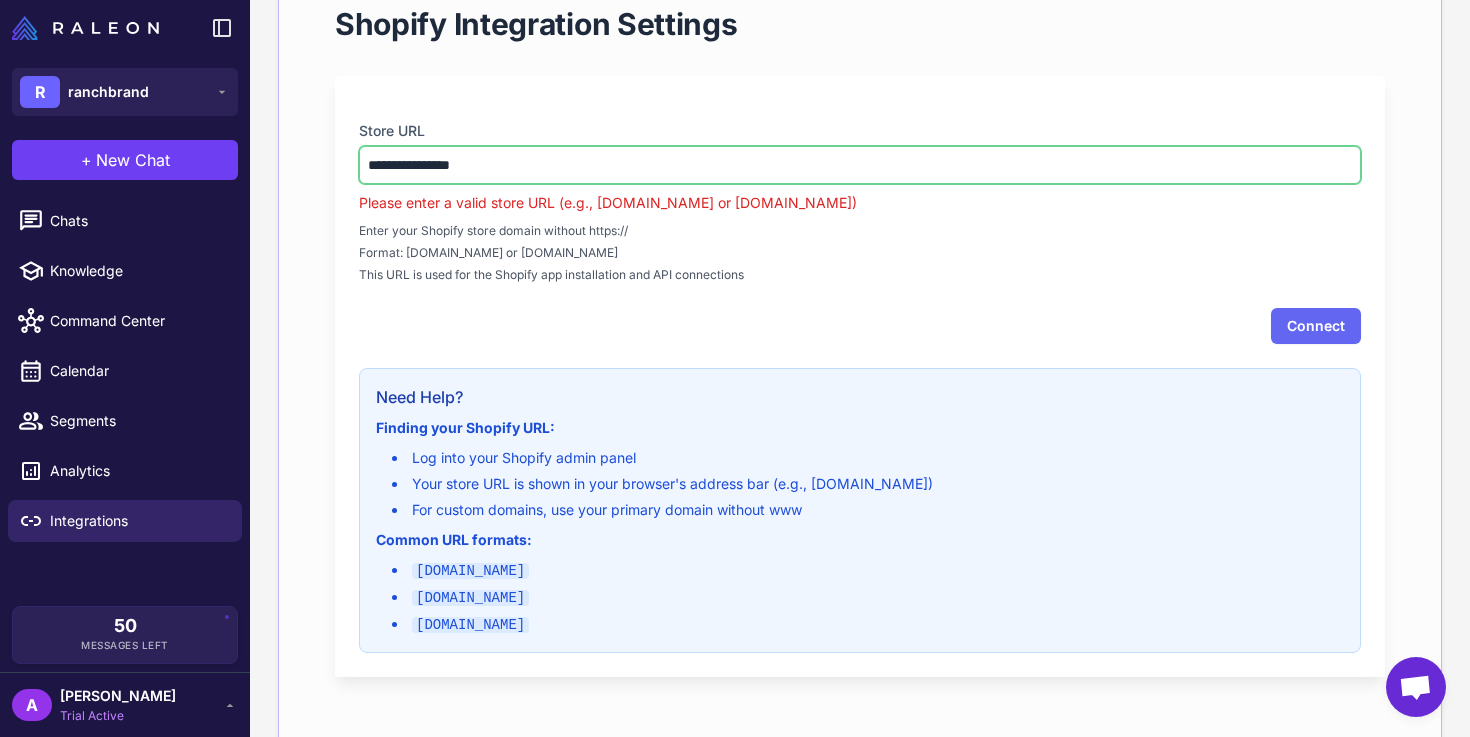 drag, startPoint x: 467, startPoint y: 163, endPoint x: 591, endPoint y: 163, distance: 124 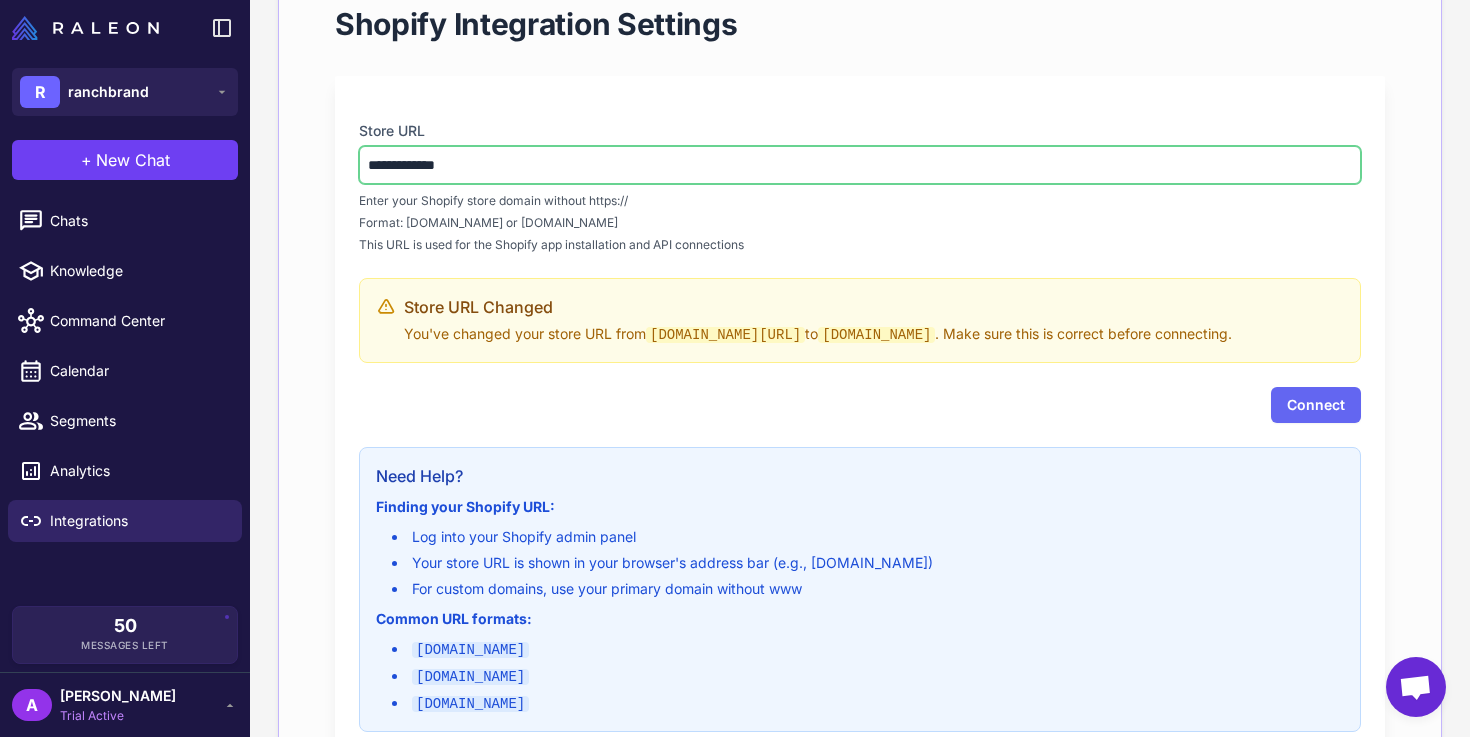 type on "**********" 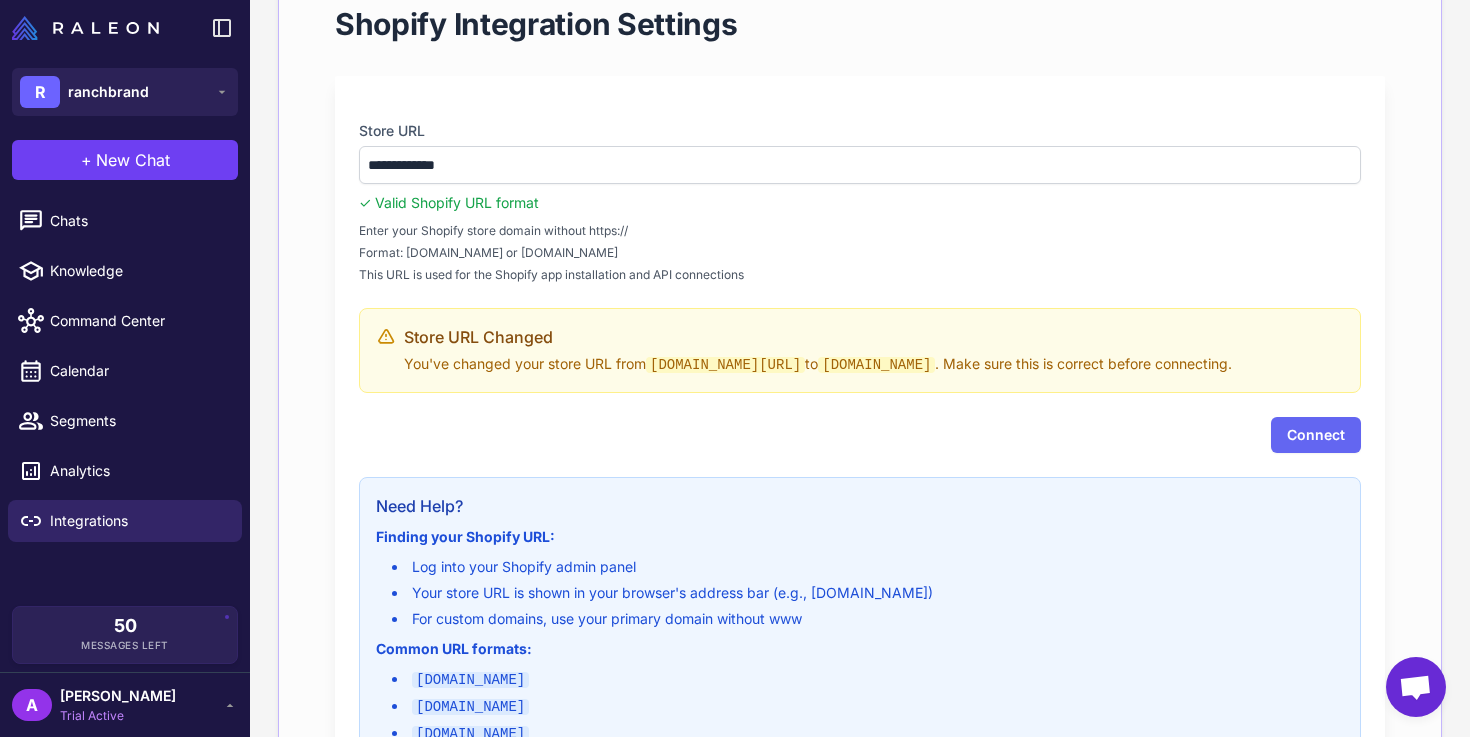 click on "**********" at bounding box center (860, 431) 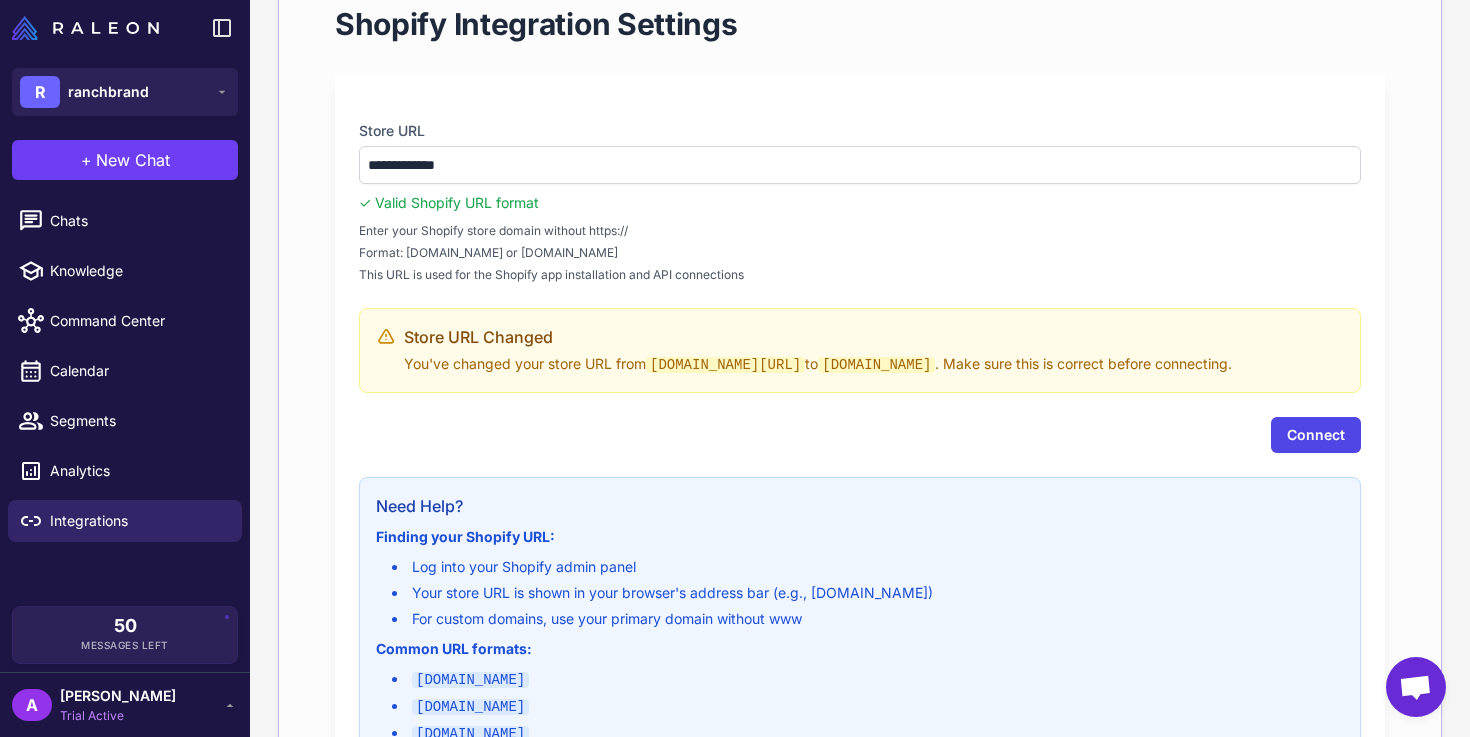 click on "Connect" at bounding box center [1316, 435] 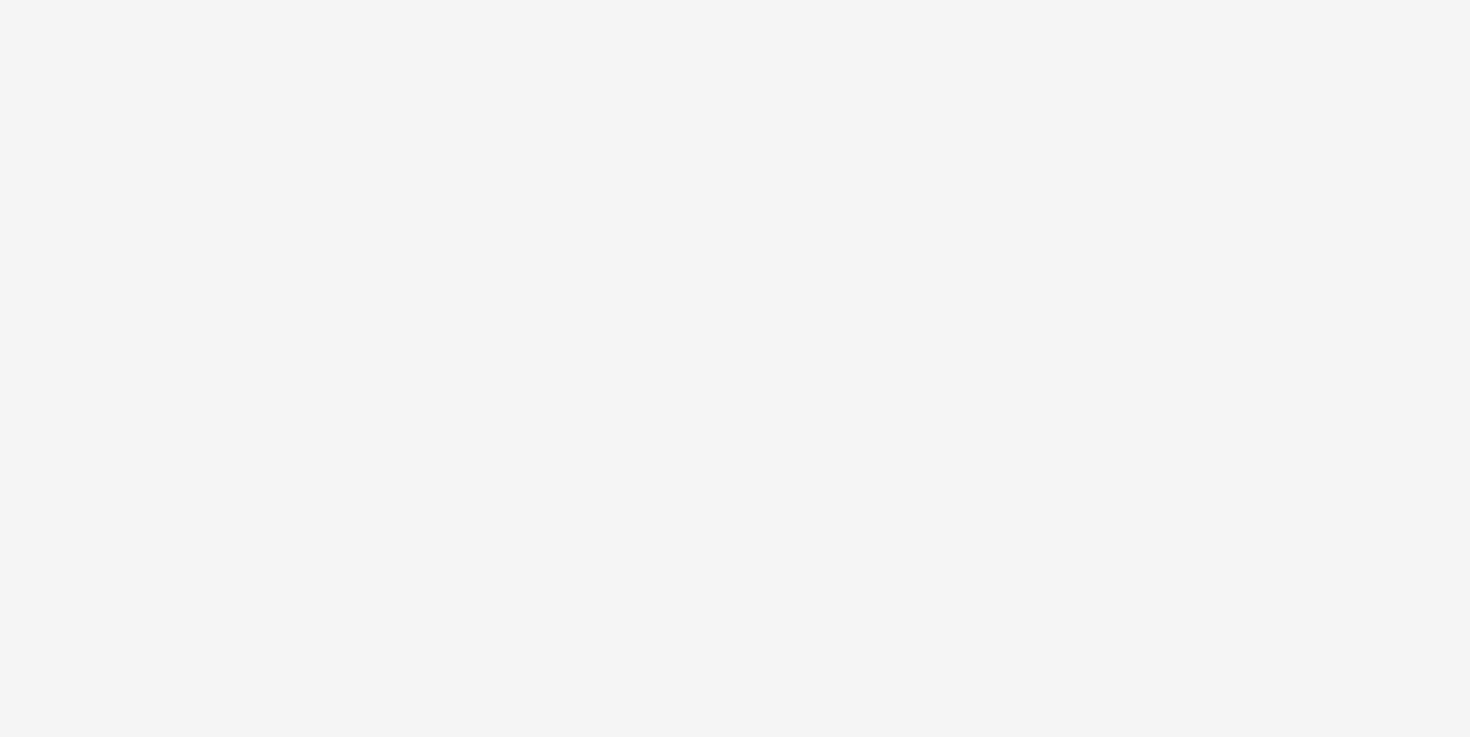 scroll, scrollTop: 0, scrollLeft: 0, axis: both 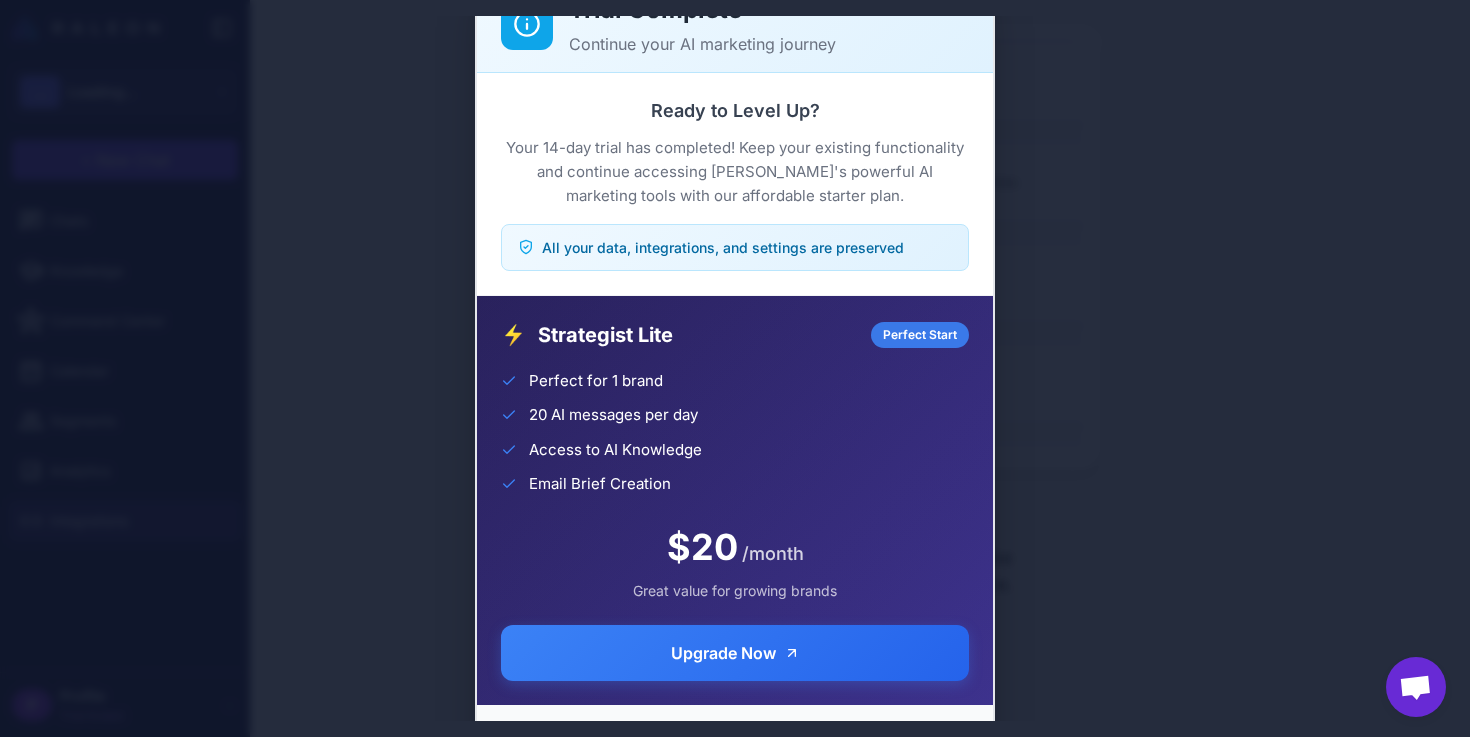 click on "Trial Complete Continue your AI marketing journey Ready to Level Up?  Your 14-day trial has completed! Keep your existing functionality and continue accessing [PERSON_NAME]'s powerful AI marketing tools with our affordable starter plan.  All your data, integrations, and settings are preserved ⚡ Strategist Lite Perfect Start Perfect for 1 brand 20 AI messages per day Access to AI Knowledge Email Brief Creation $20 /month Great value for growing brands Upgrade Now  Need help choosing a plan?  Contact our team" 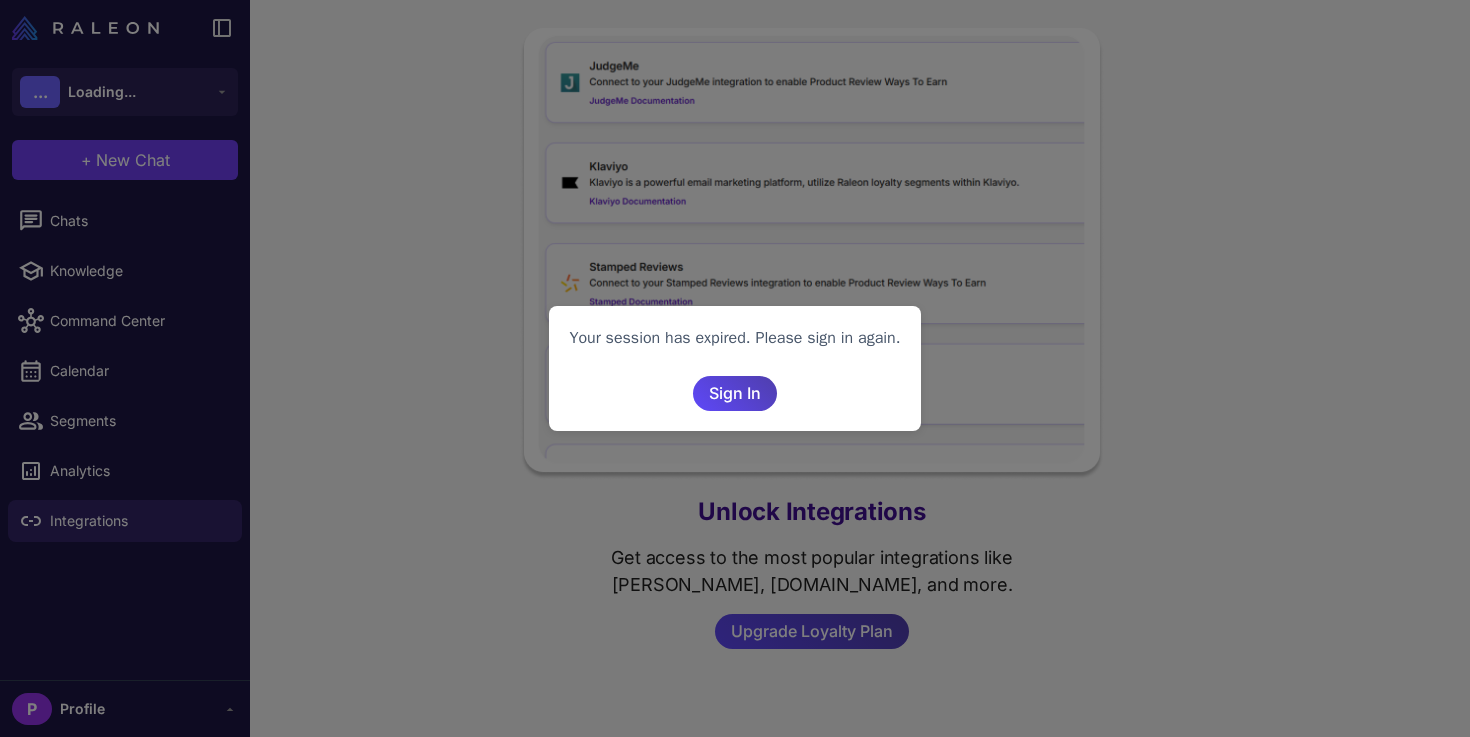 scroll, scrollTop: 0, scrollLeft: 0, axis: both 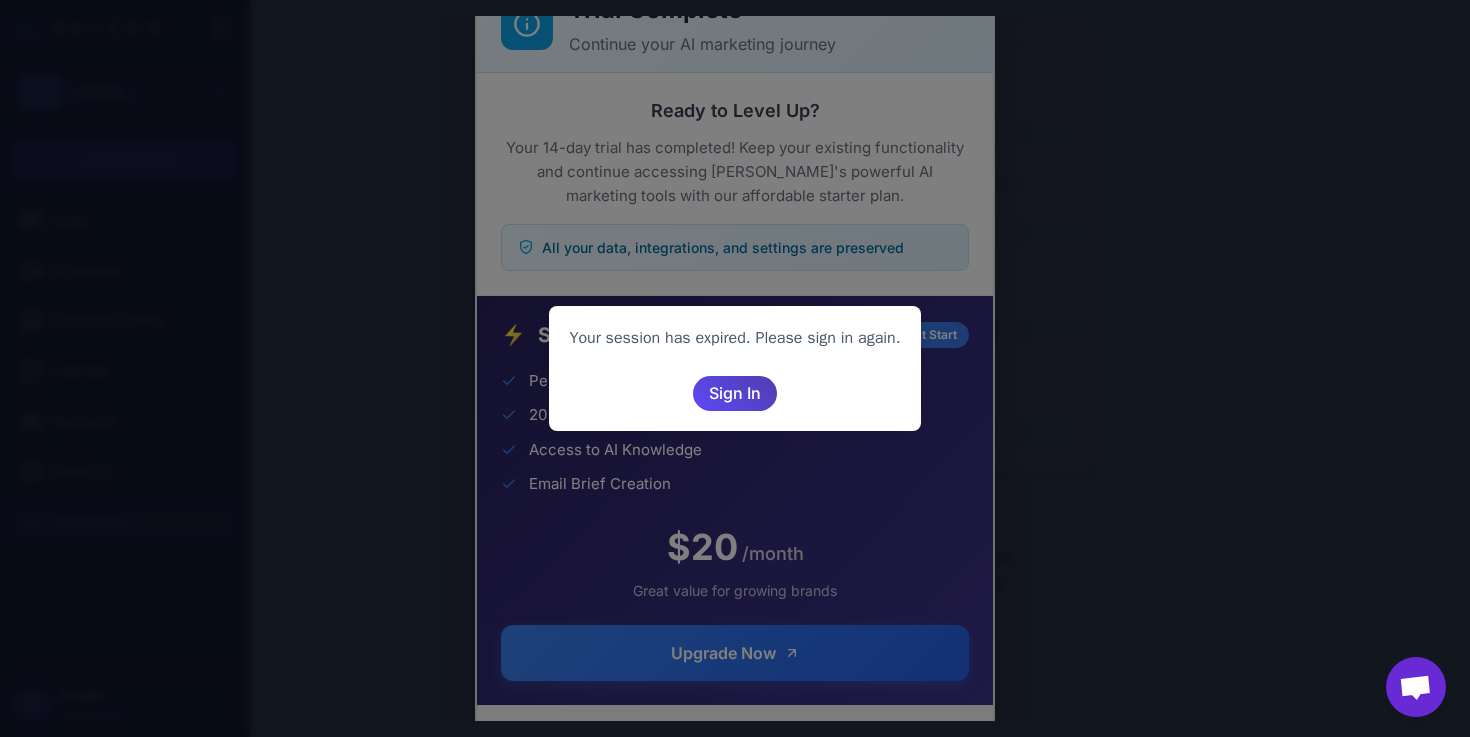 click on "Your session has expired. Please sign in again. Sign In" at bounding box center (735, 368) 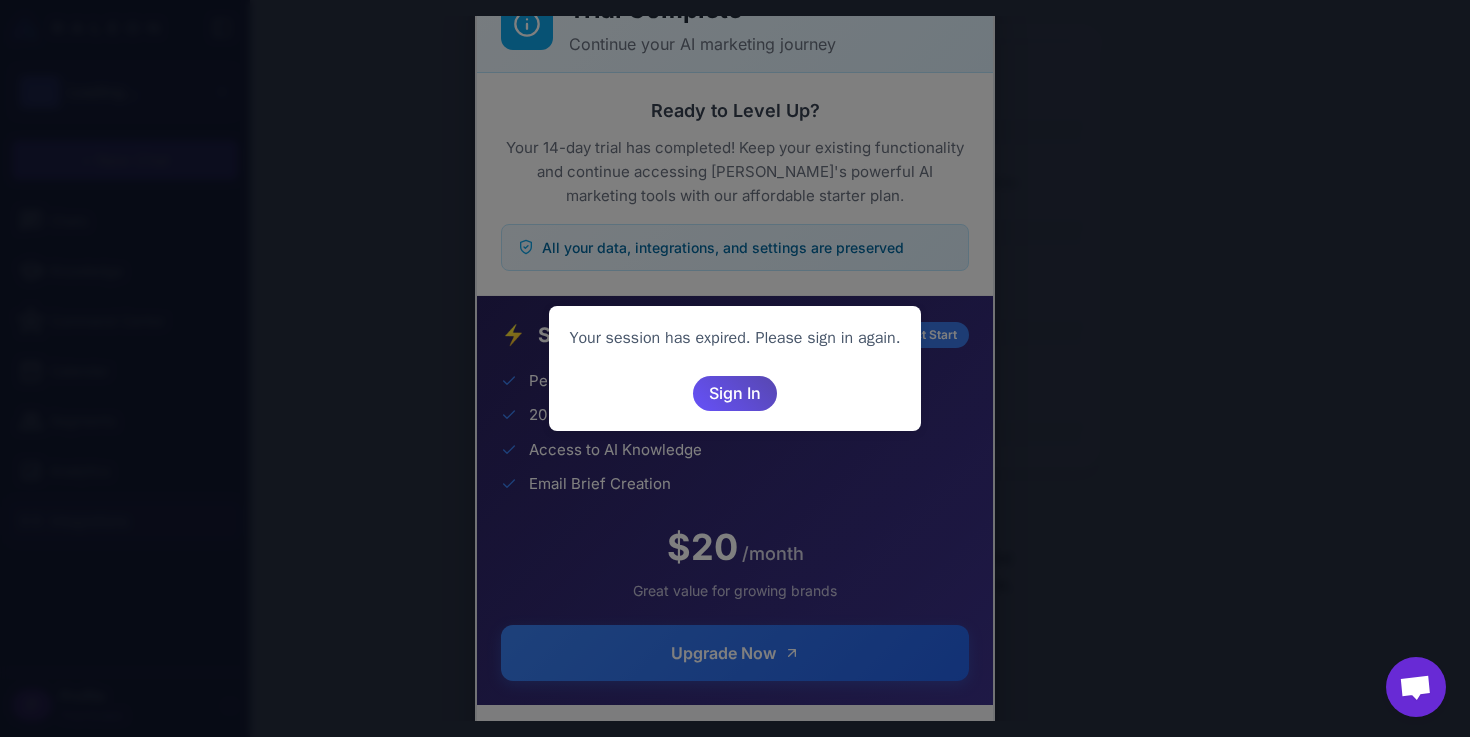 click on "Sign In" at bounding box center (735, 393) 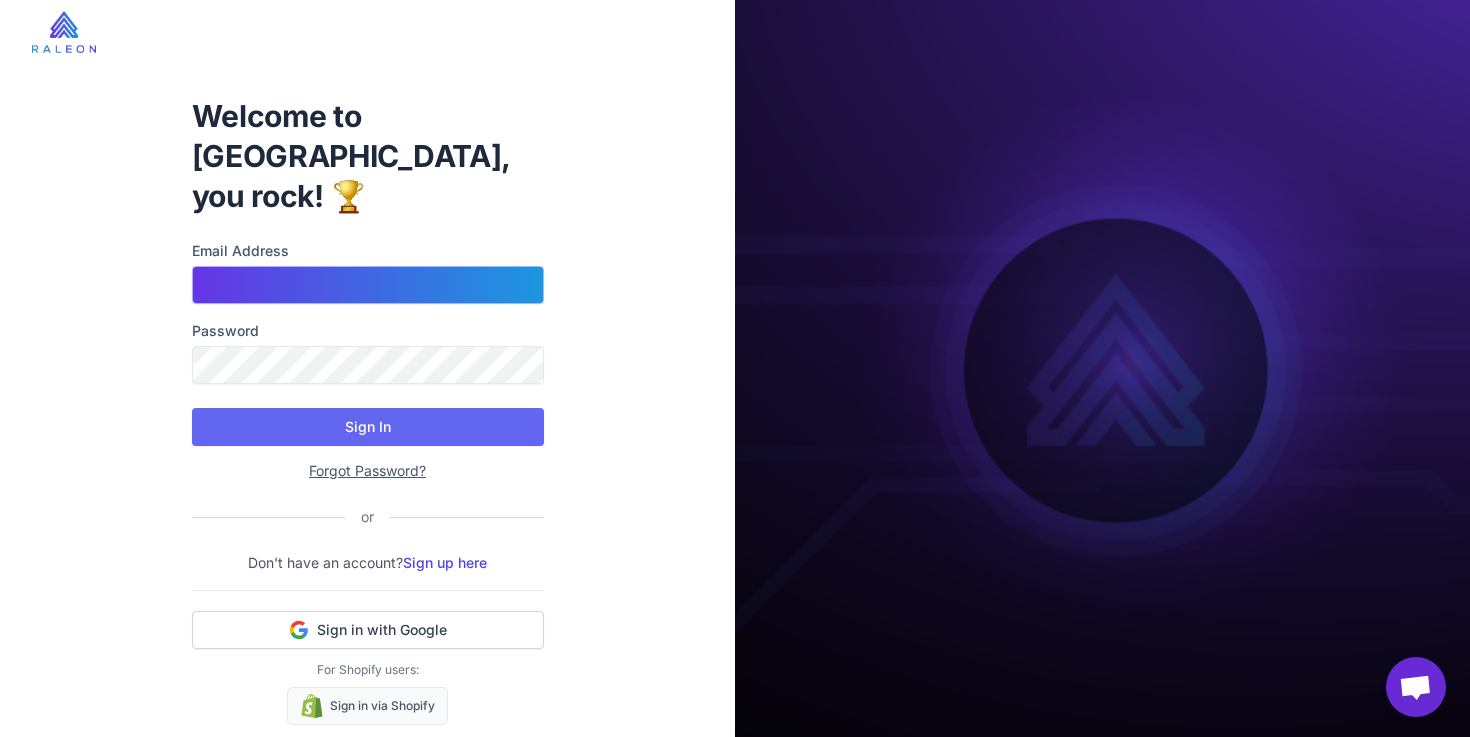 type on "**********" 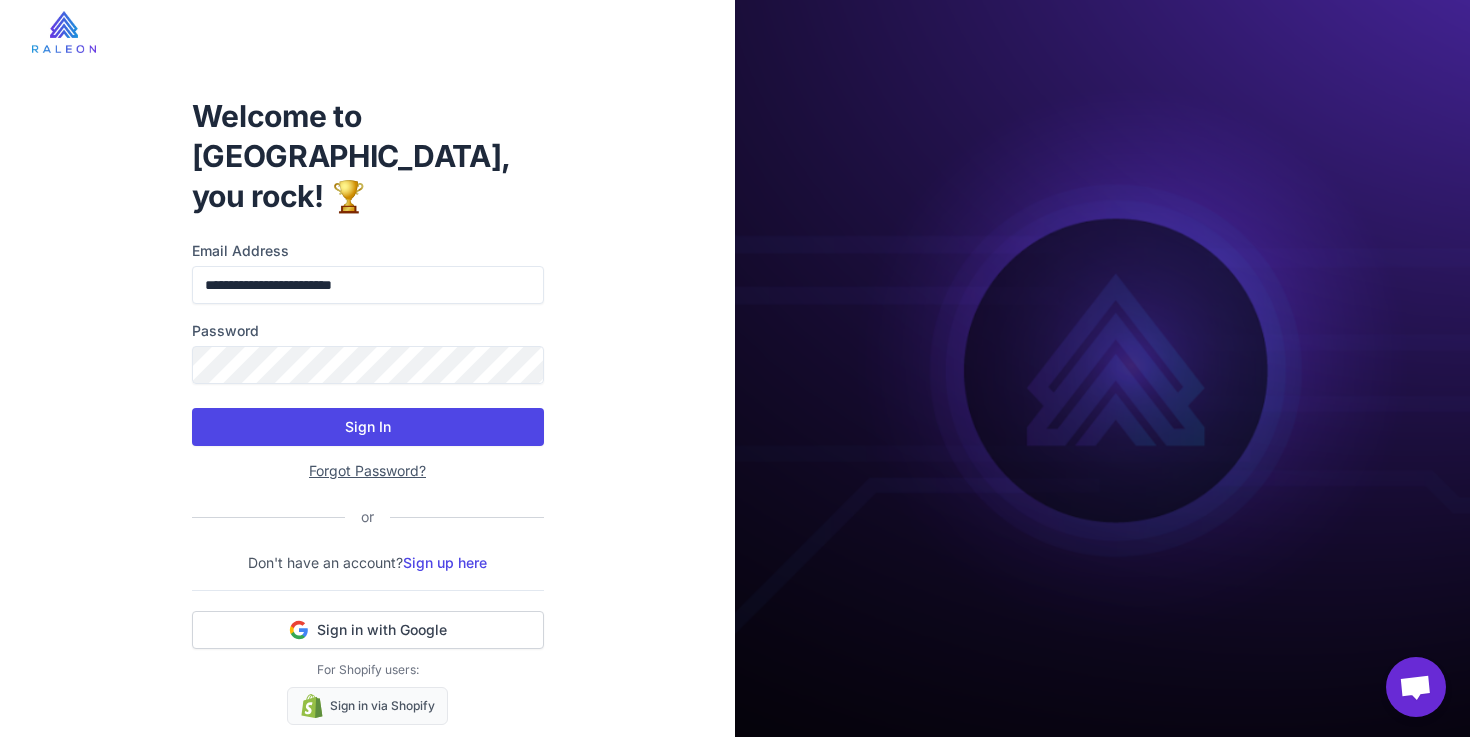 click on "Sign In" at bounding box center [368, 427] 